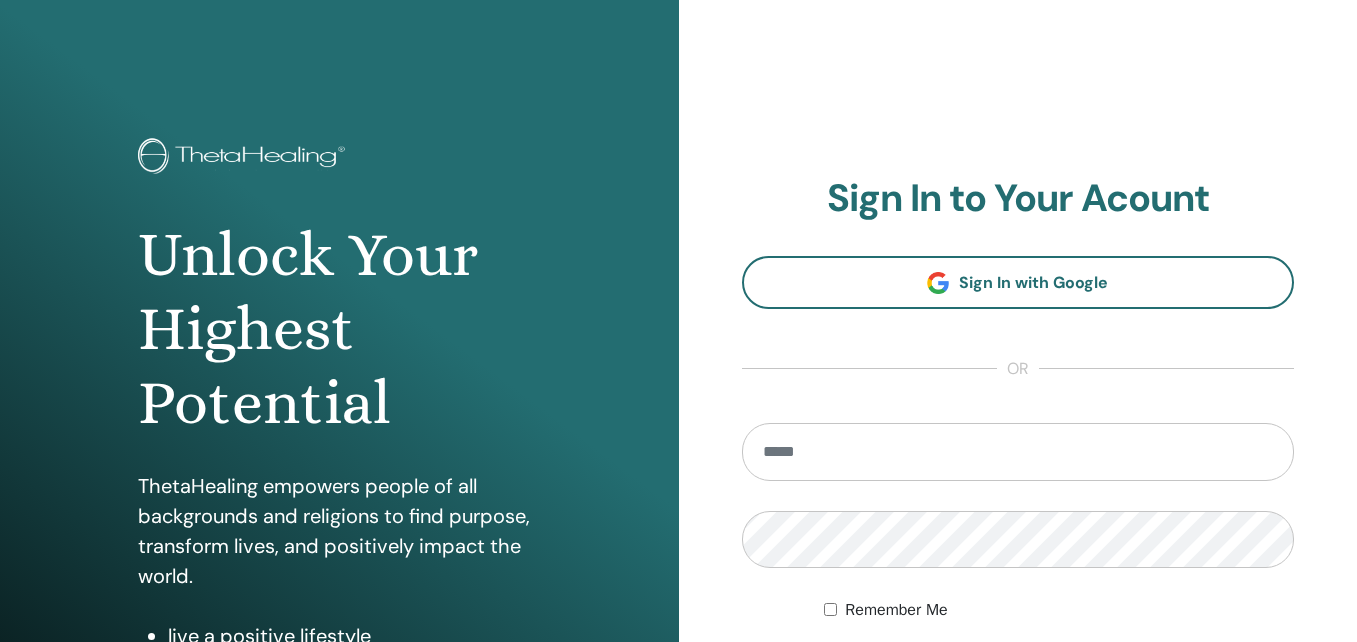 scroll, scrollTop: 0, scrollLeft: 0, axis: both 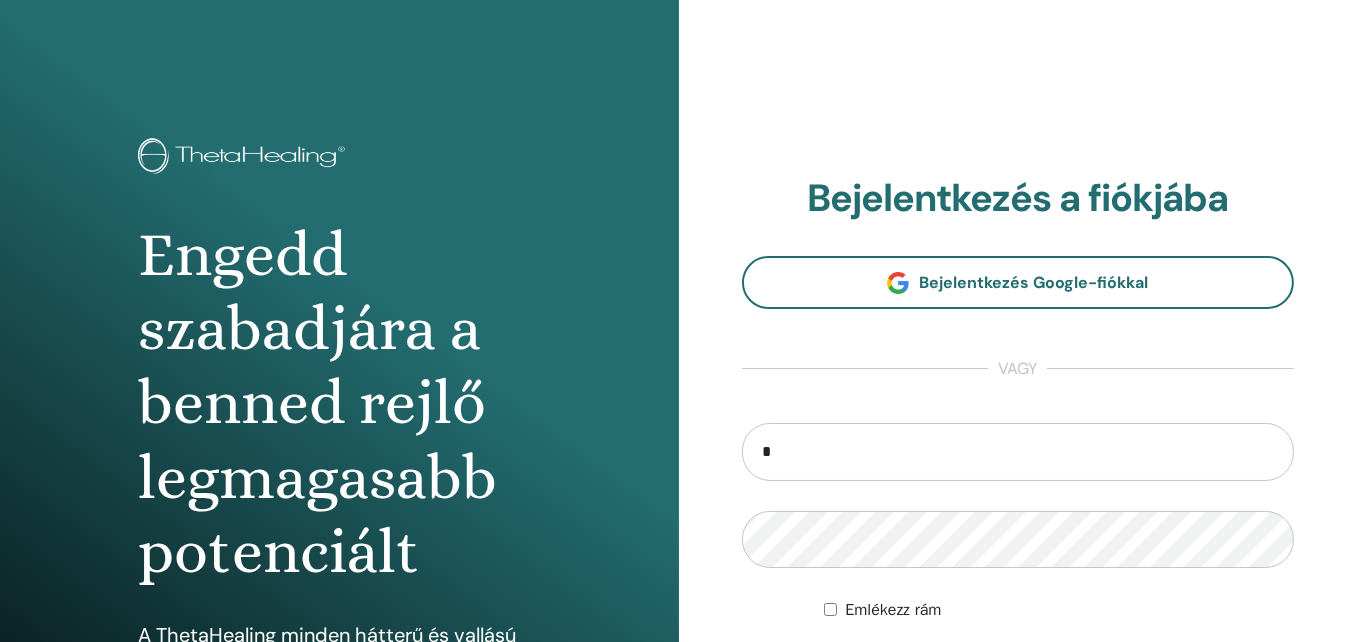 type on "**********" 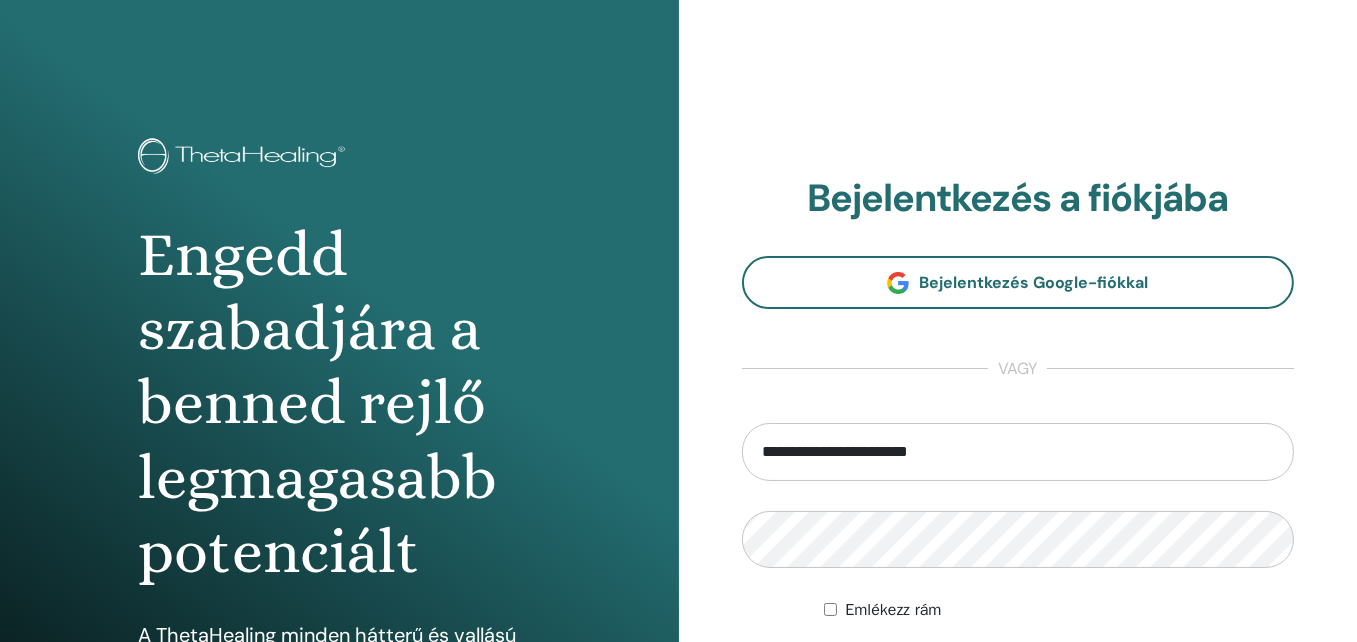 click on "**********" at bounding box center (1018, 440) 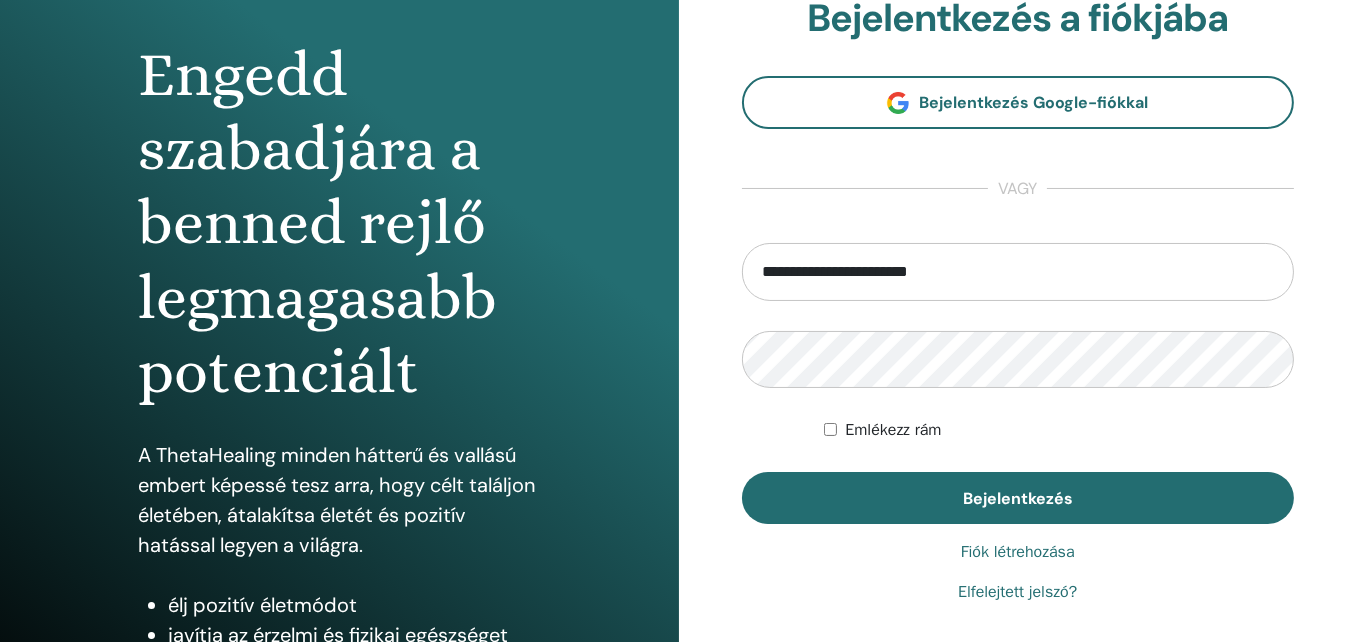 scroll, scrollTop: 180, scrollLeft: 0, axis: vertical 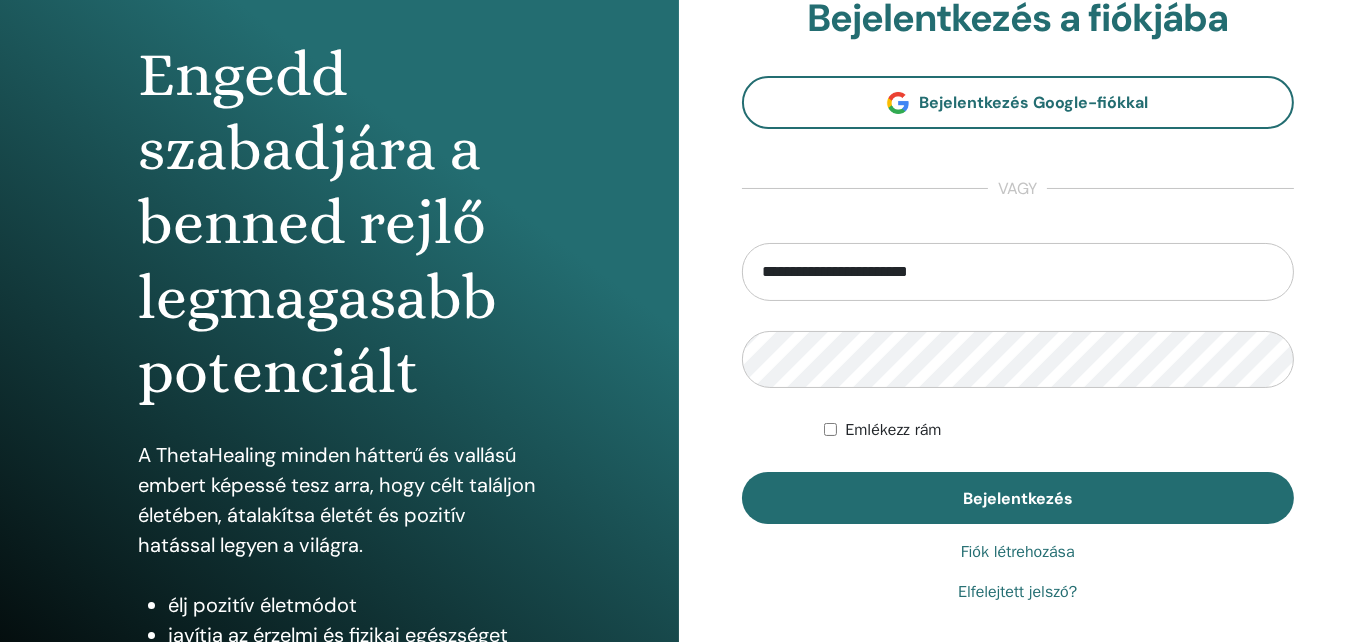 click on "Elfelejtett jelszó?" at bounding box center (1017, 592) 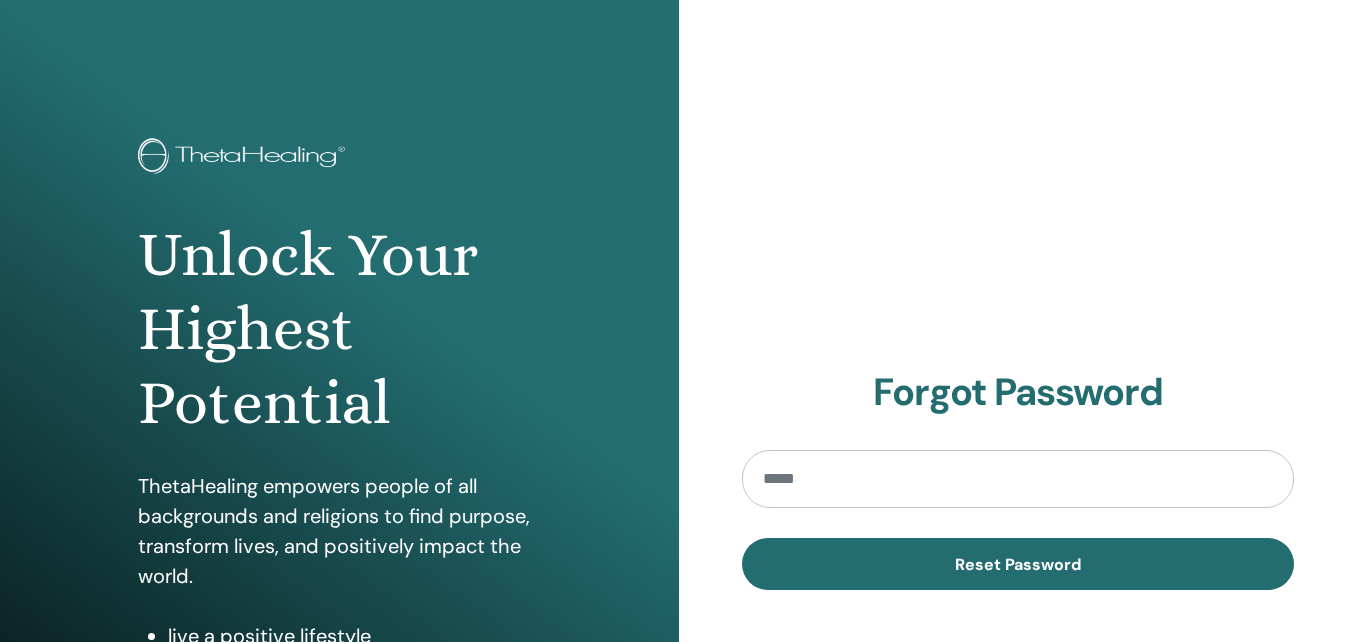 scroll, scrollTop: 0, scrollLeft: 0, axis: both 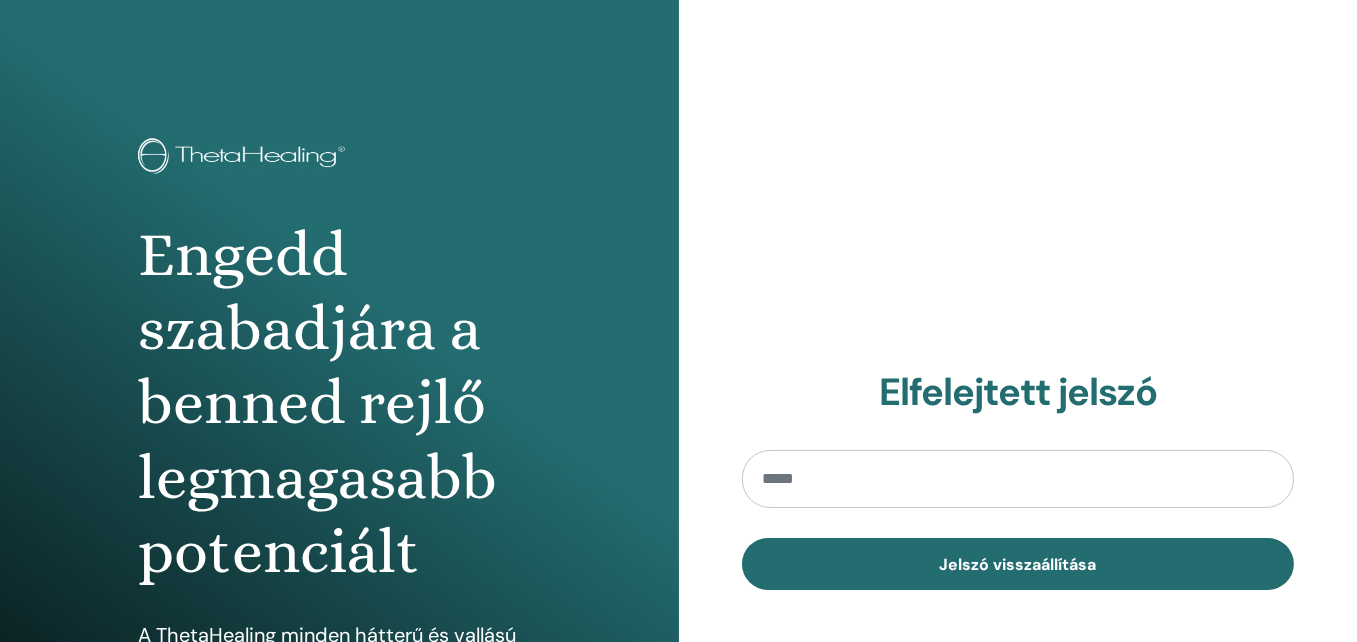 click at bounding box center [1018, 479] 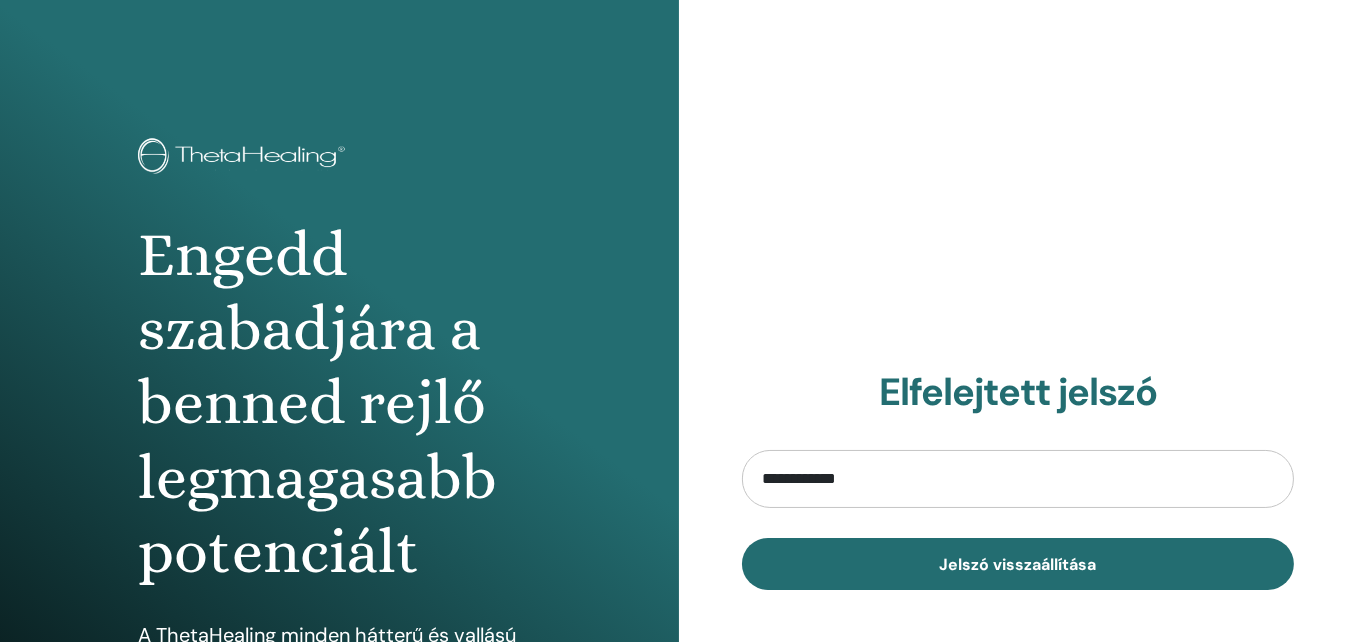 type on "**********" 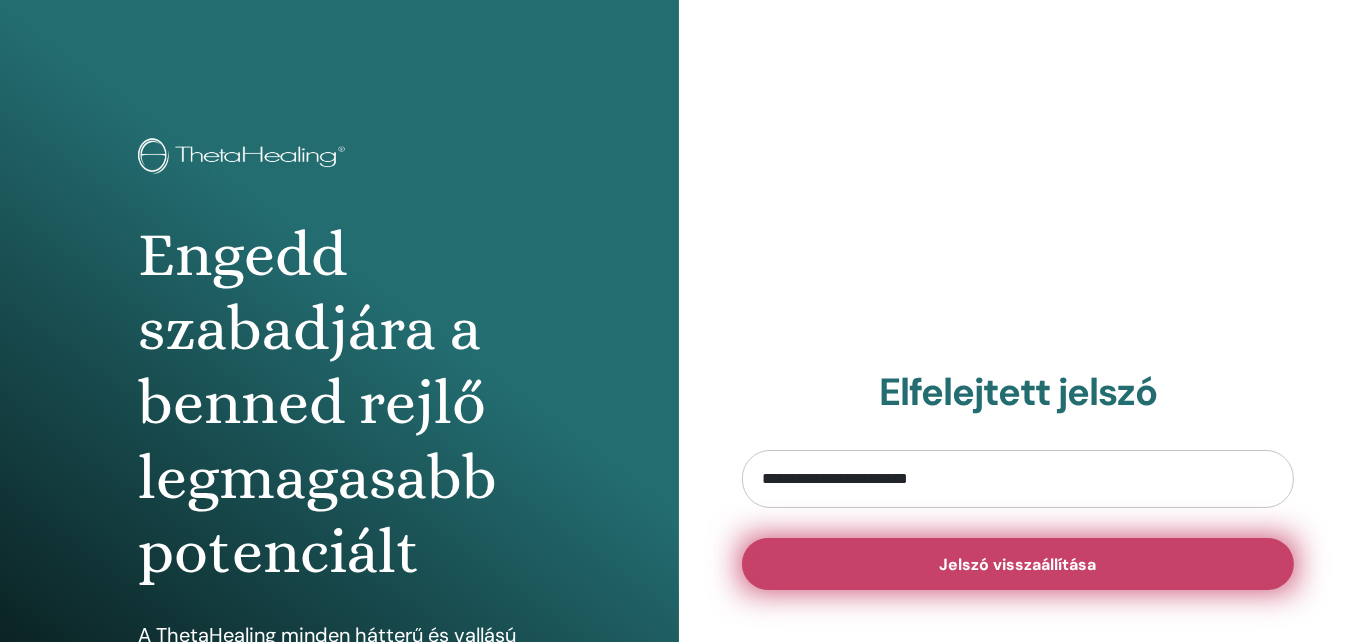 click on "Jelszó visszaállítása" at bounding box center (1017, 564) 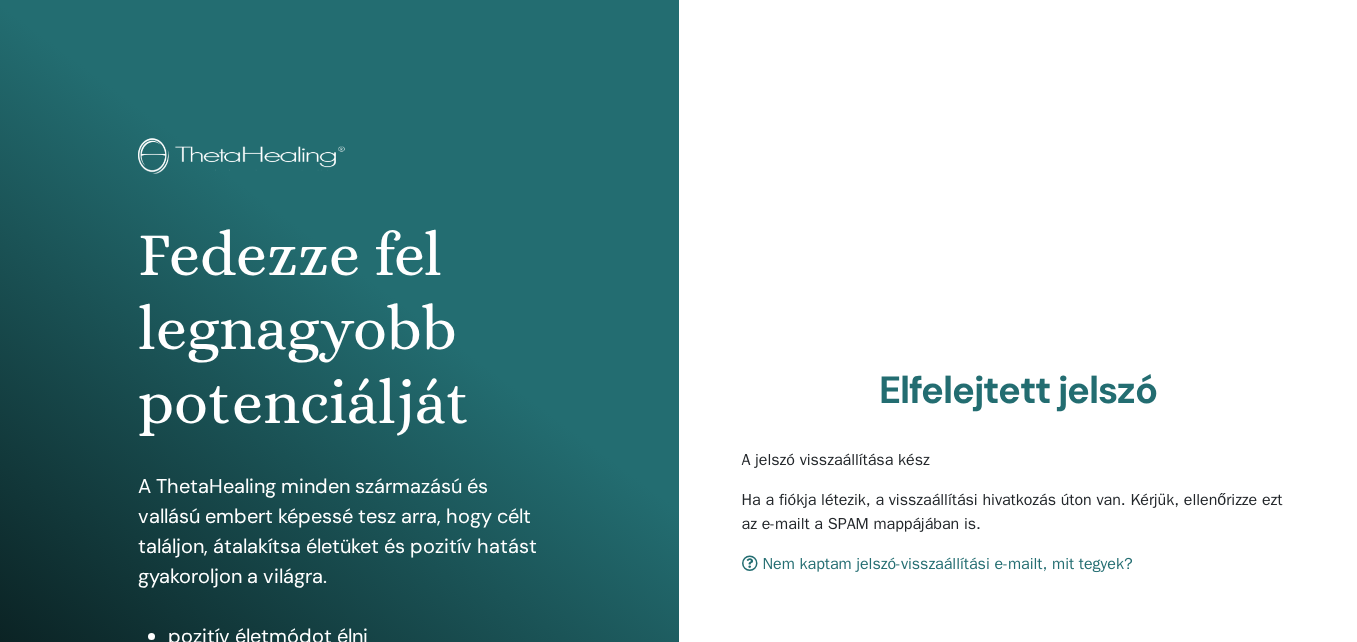 scroll, scrollTop: 0, scrollLeft: 0, axis: both 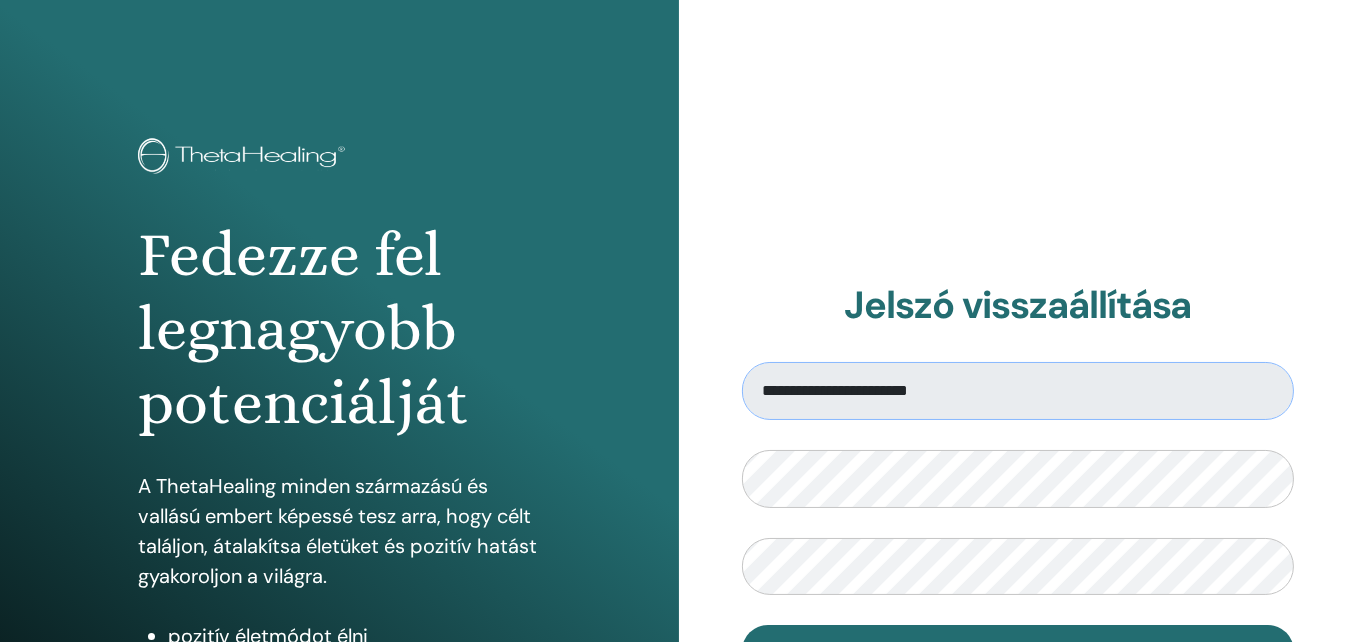 click on "**********" at bounding box center (1018, 519) 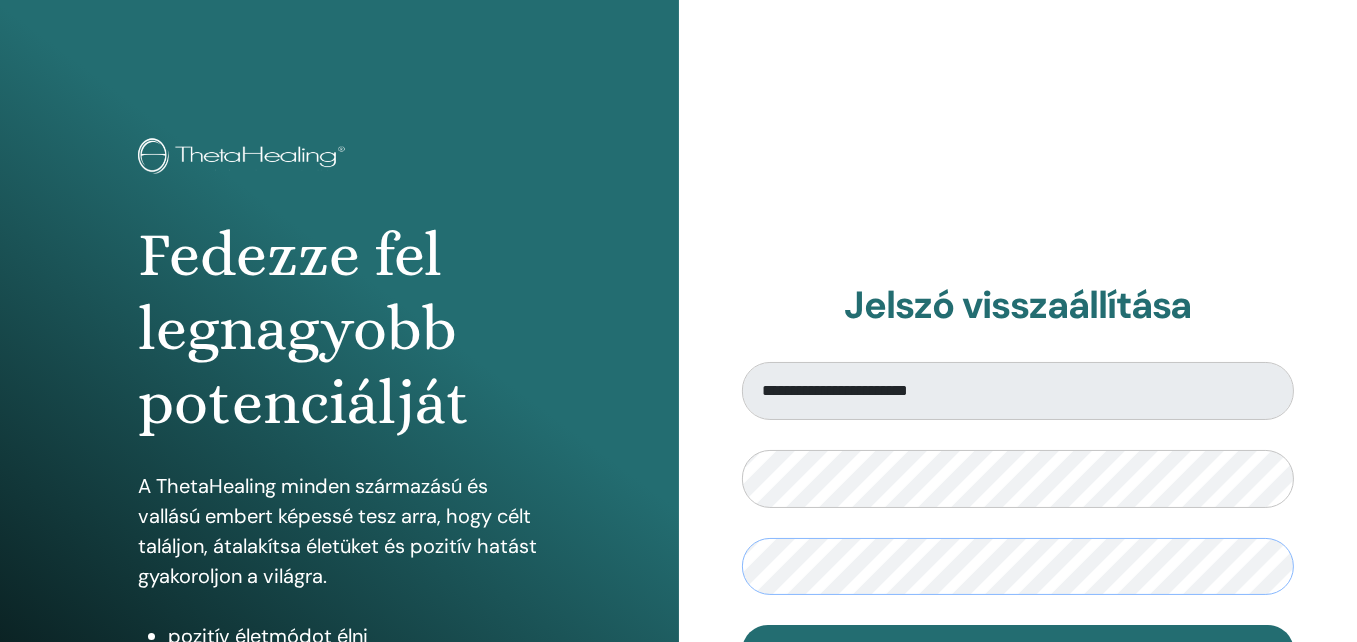 scroll, scrollTop: 132, scrollLeft: 0, axis: vertical 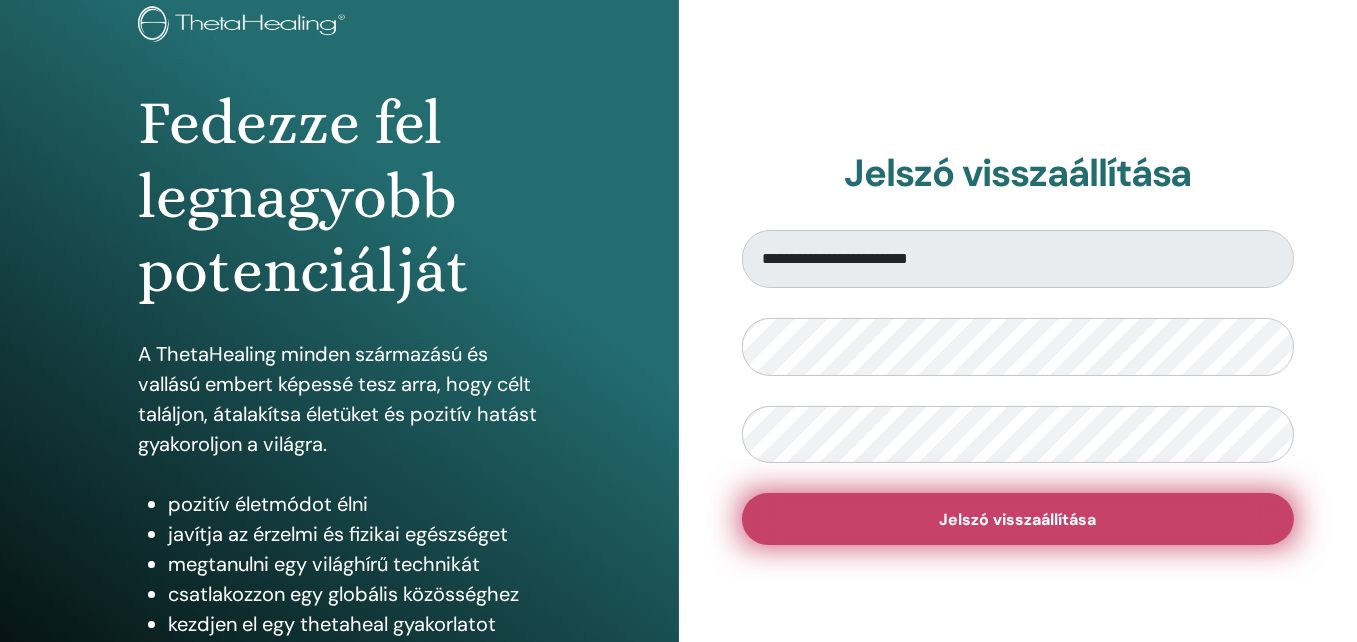 click on "Jelszó visszaállítása" at bounding box center (1017, 519) 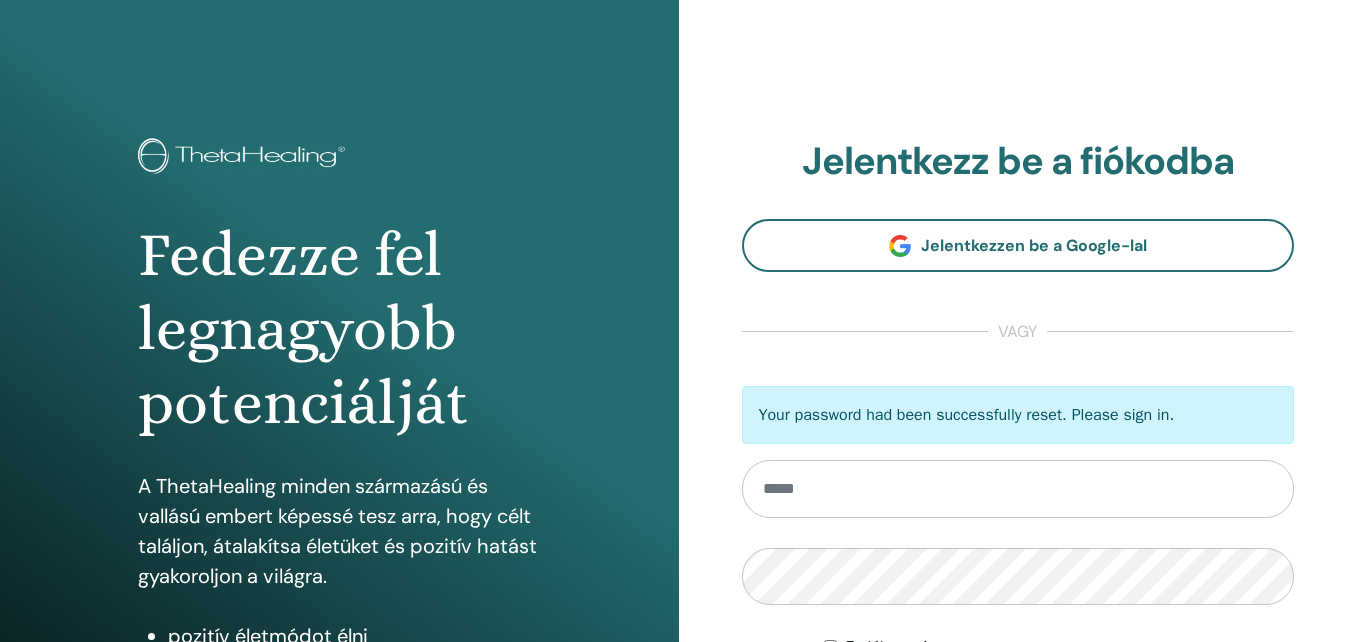 scroll, scrollTop: 0, scrollLeft: 0, axis: both 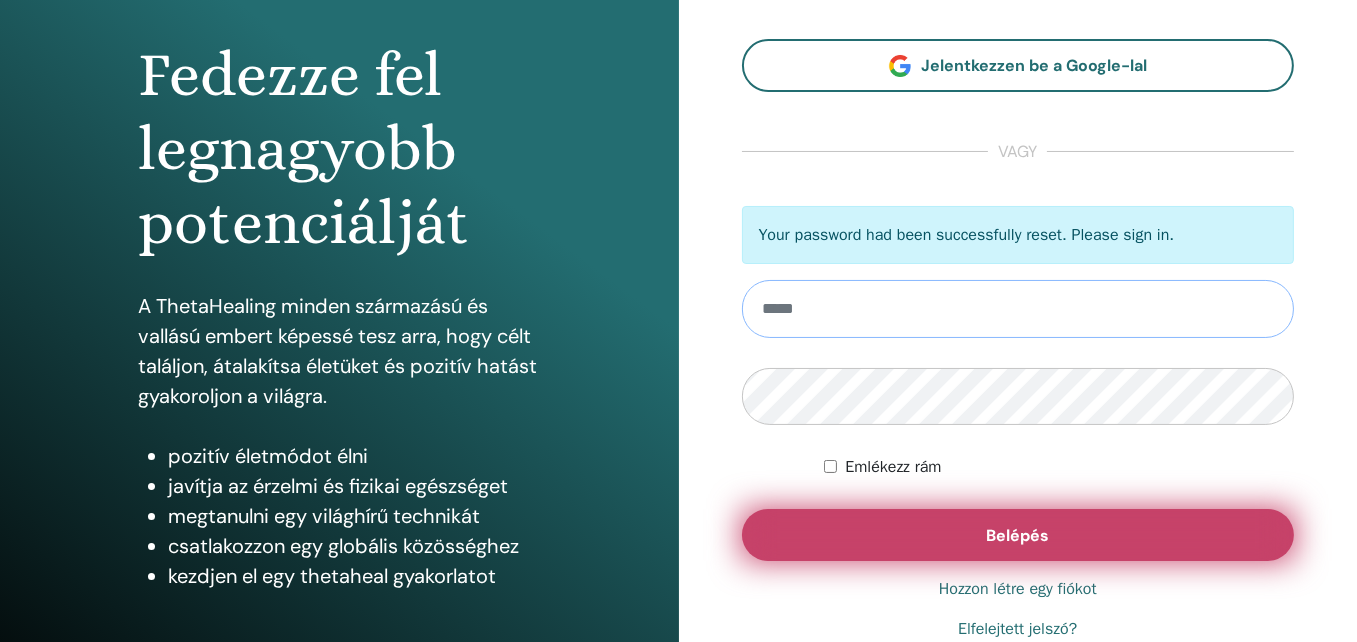type on "**********" 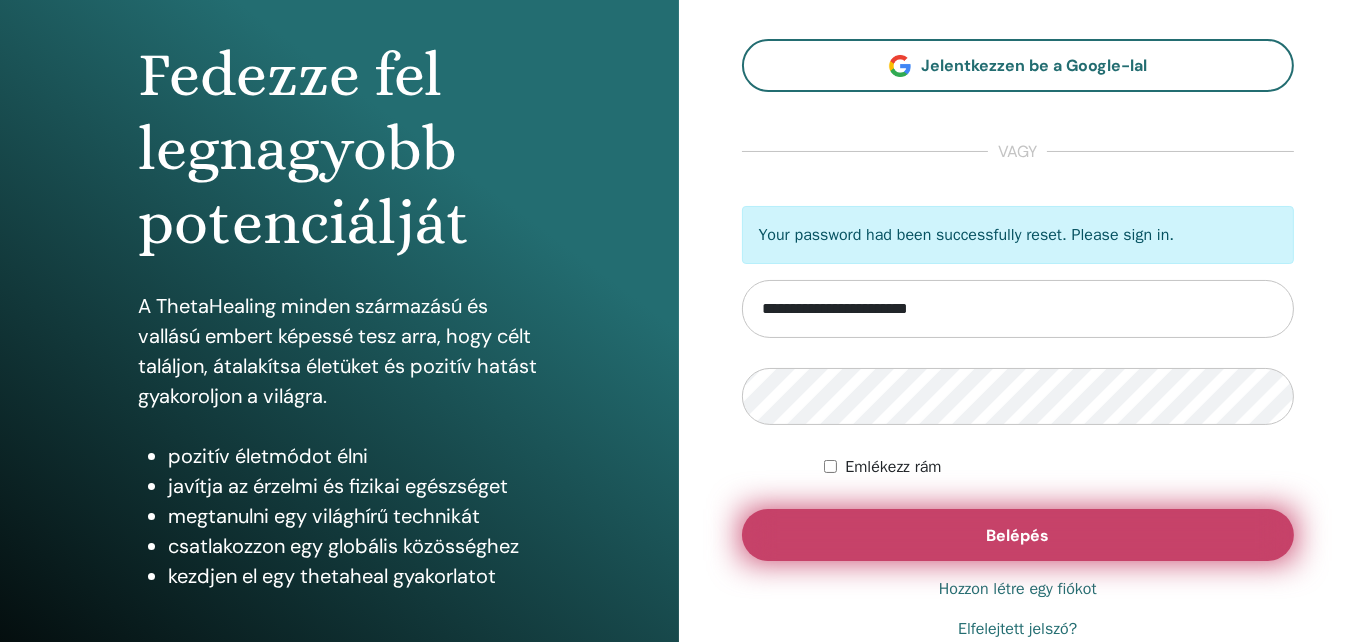 click on "Belépés" at bounding box center (1017, 535) 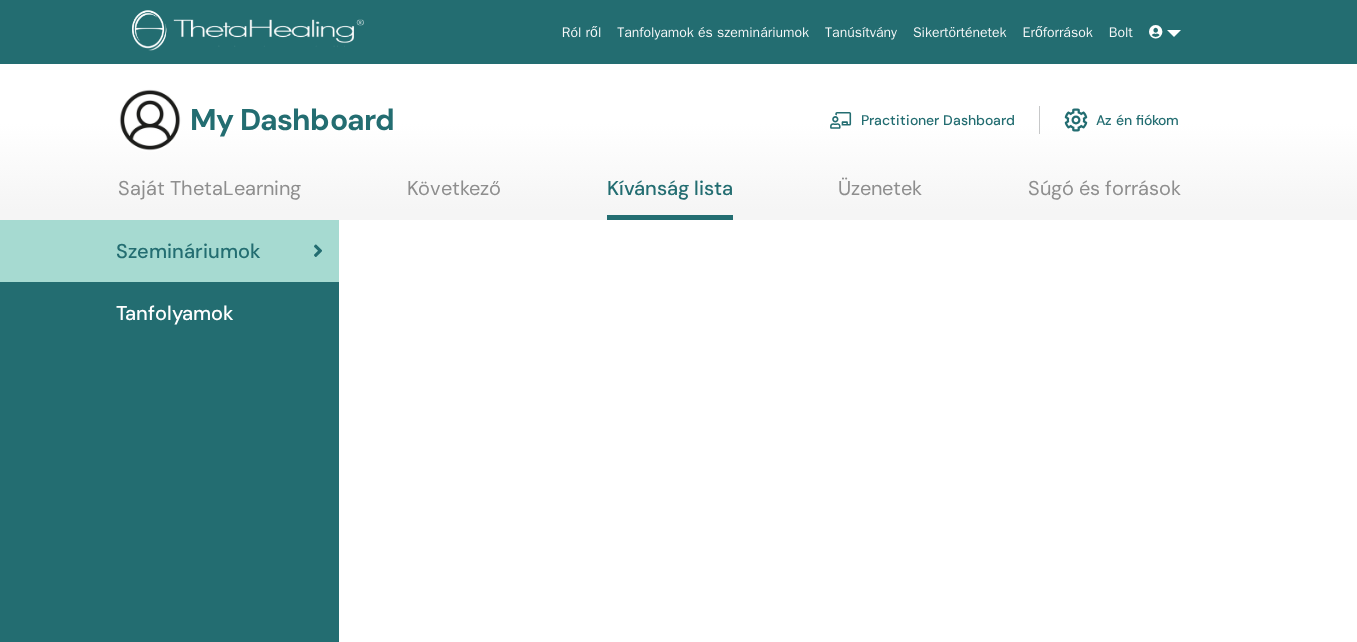 scroll, scrollTop: 0, scrollLeft: 0, axis: both 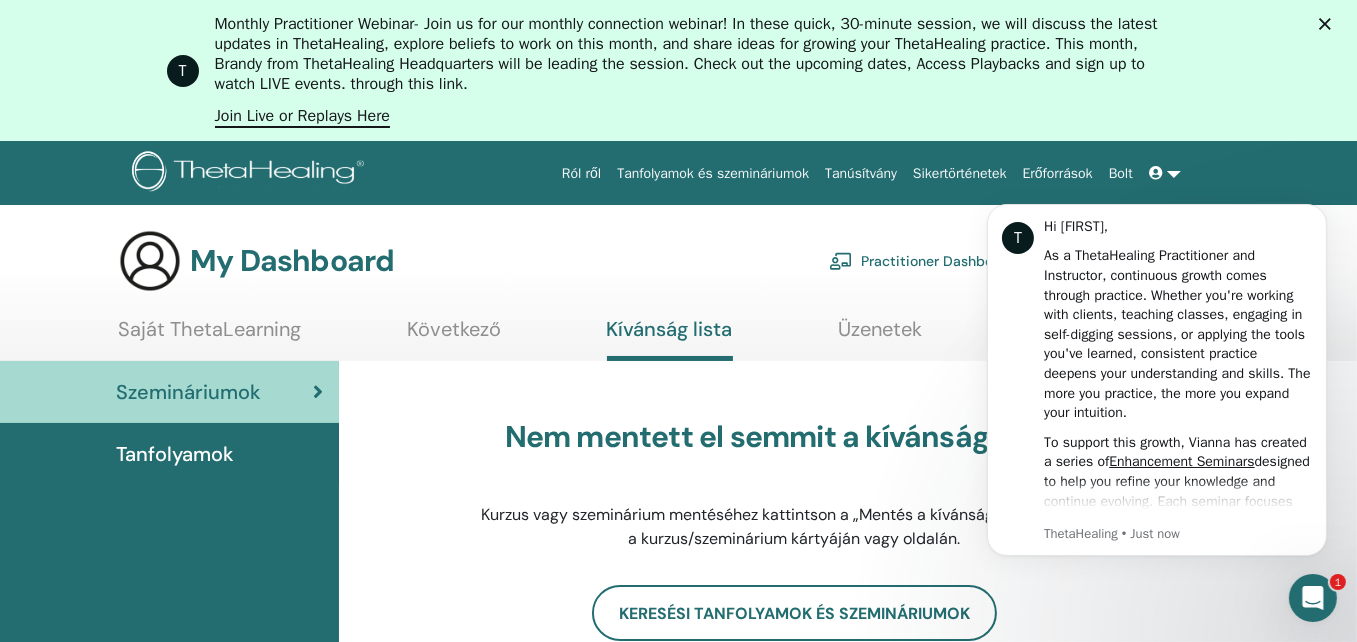 click 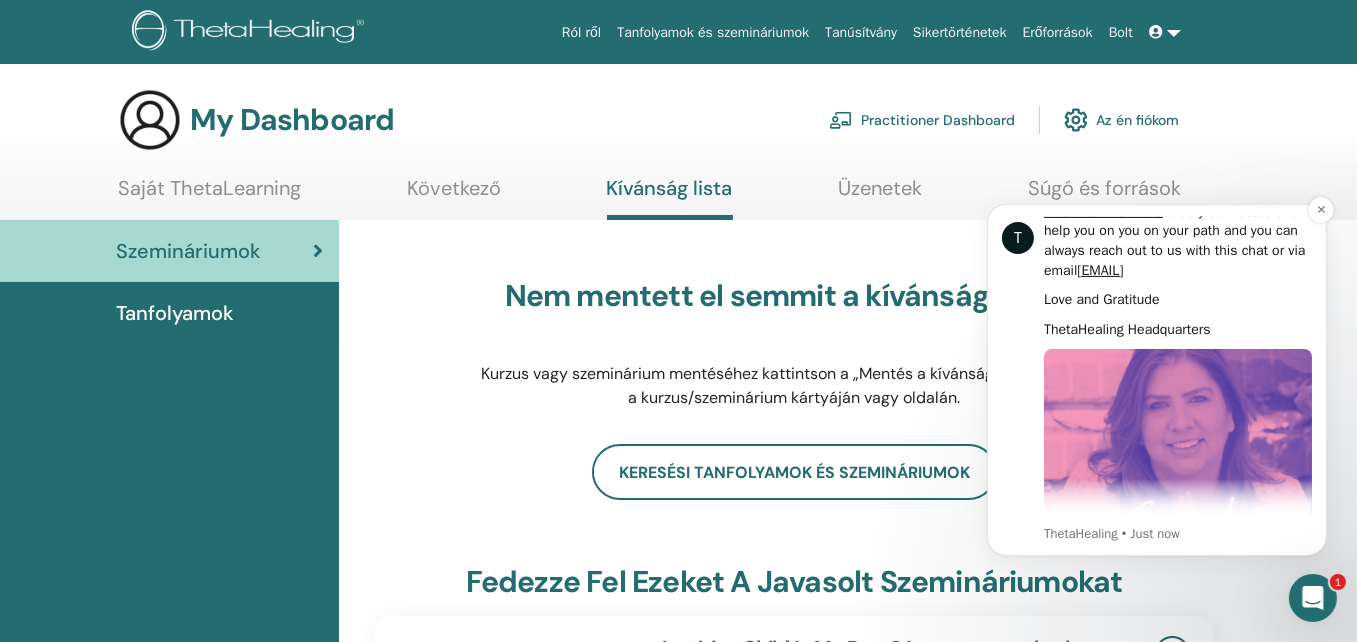 scroll, scrollTop: 939, scrollLeft: 0, axis: vertical 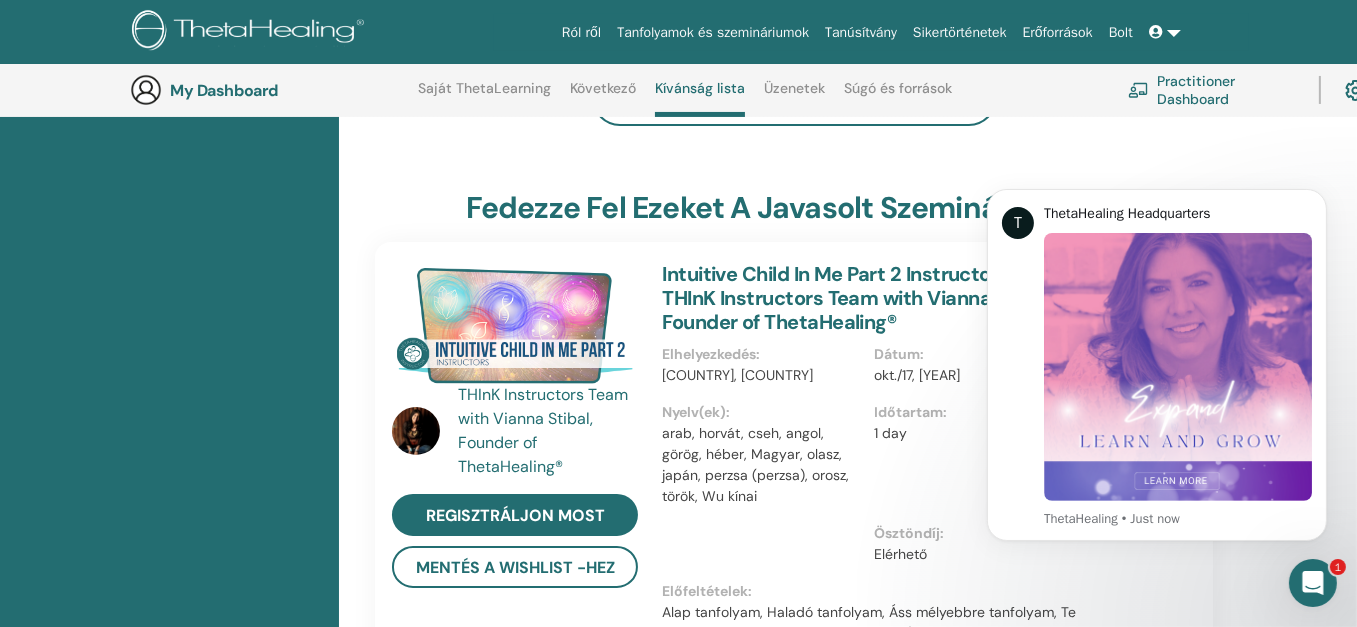 click on "Szemináriumok
Tanfolyamok" at bounding box center [169, 917] 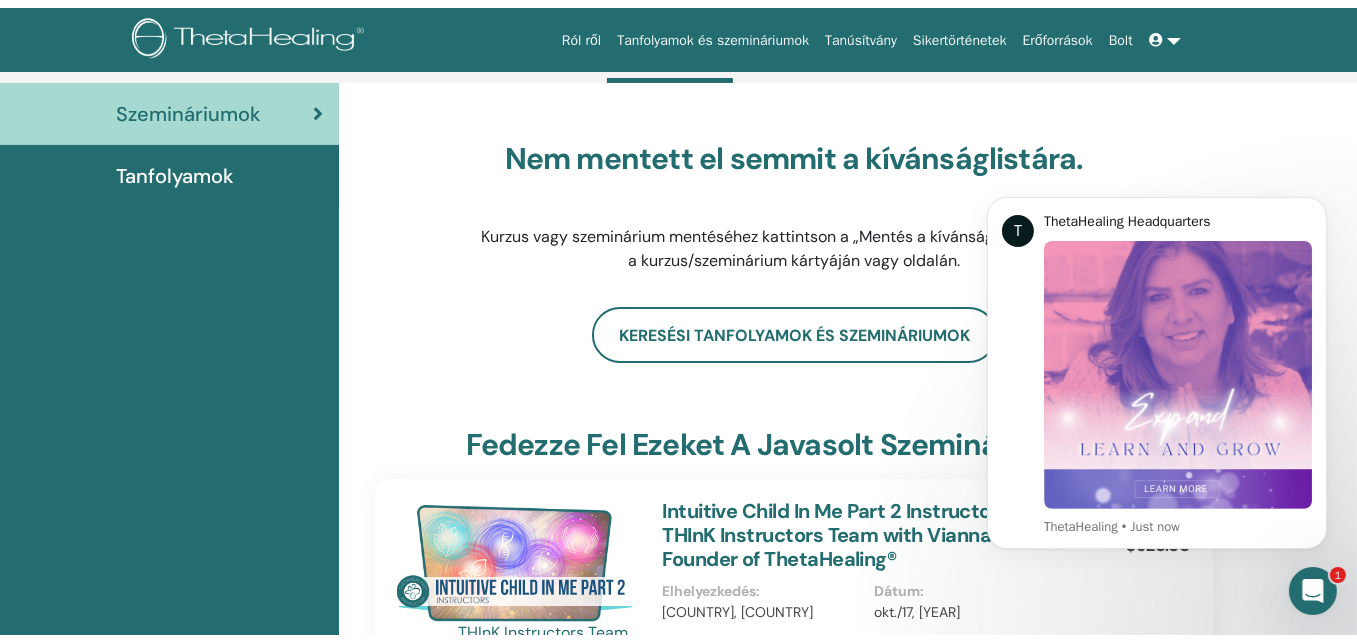 scroll, scrollTop: 0, scrollLeft: 0, axis: both 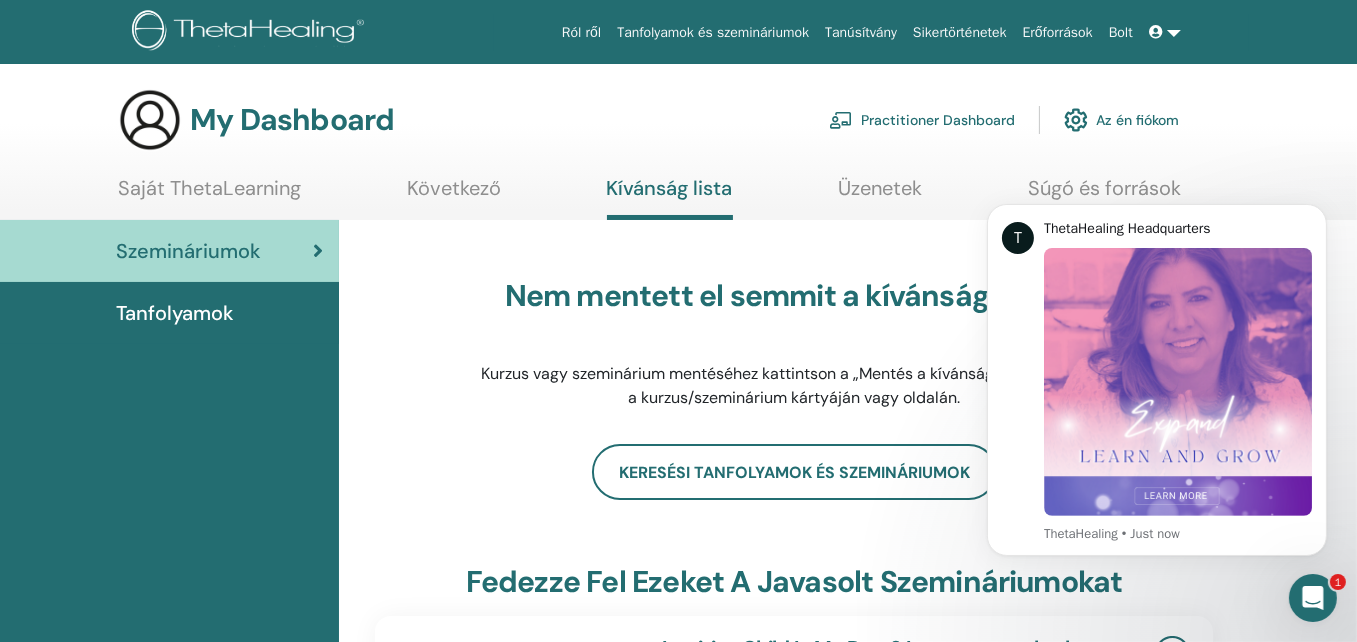 click on "Szemináriumok" at bounding box center (188, 251) 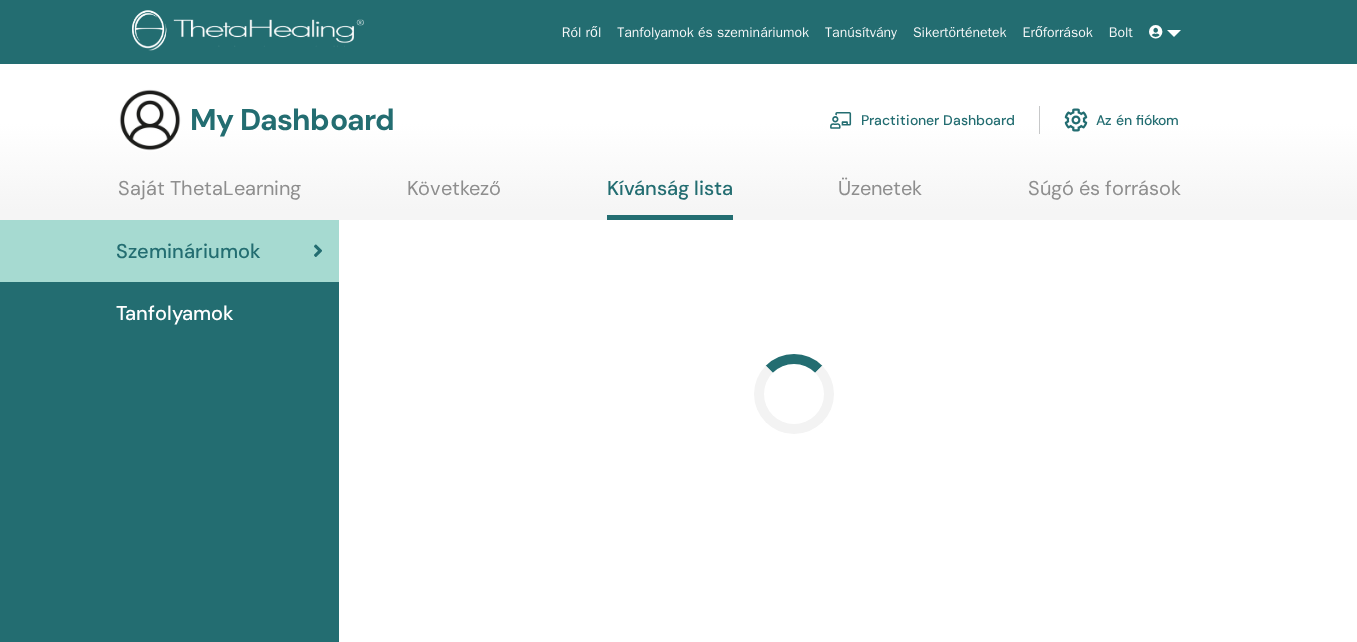 scroll, scrollTop: 0, scrollLeft: 0, axis: both 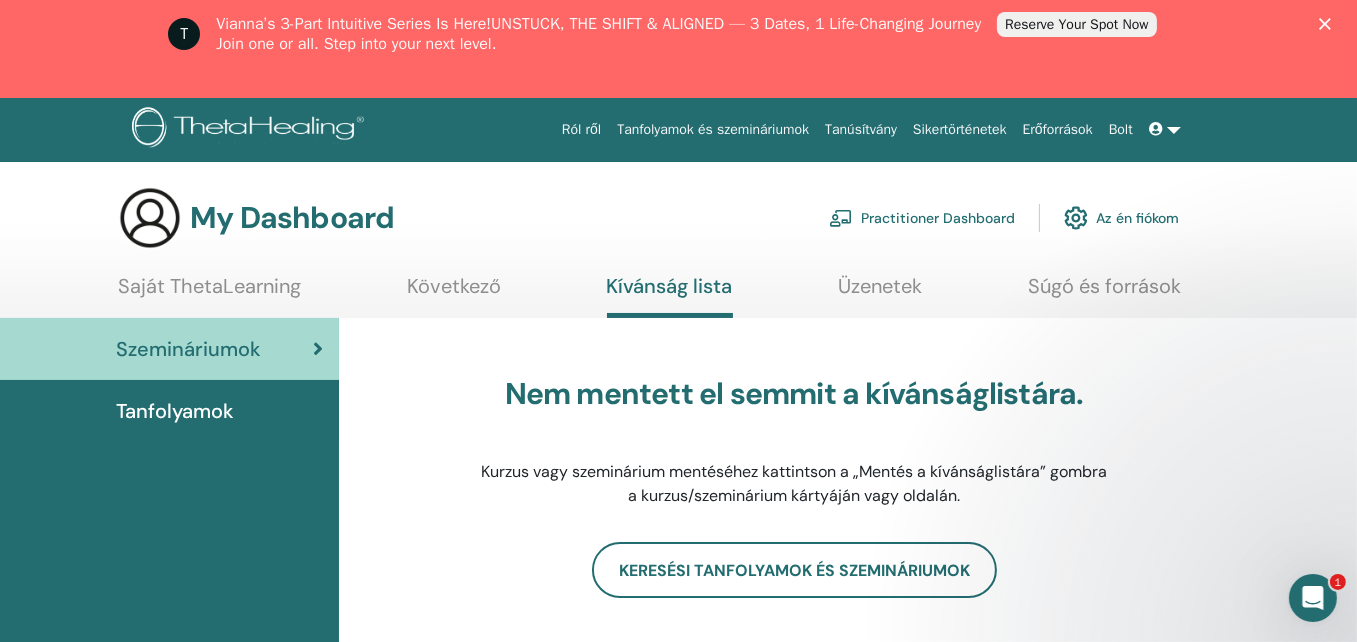 click on "Szemináriumok" at bounding box center [169, 349] 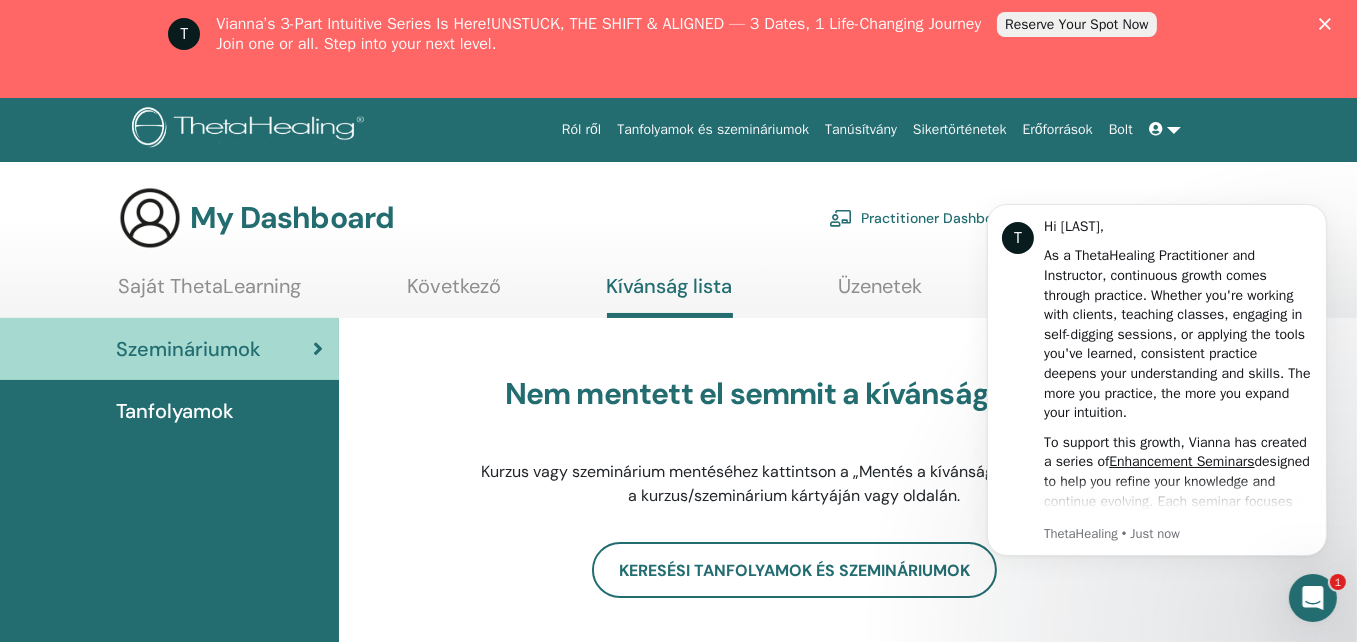 scroll, scrollTop: 0, scrollLeft: 0, axis: both 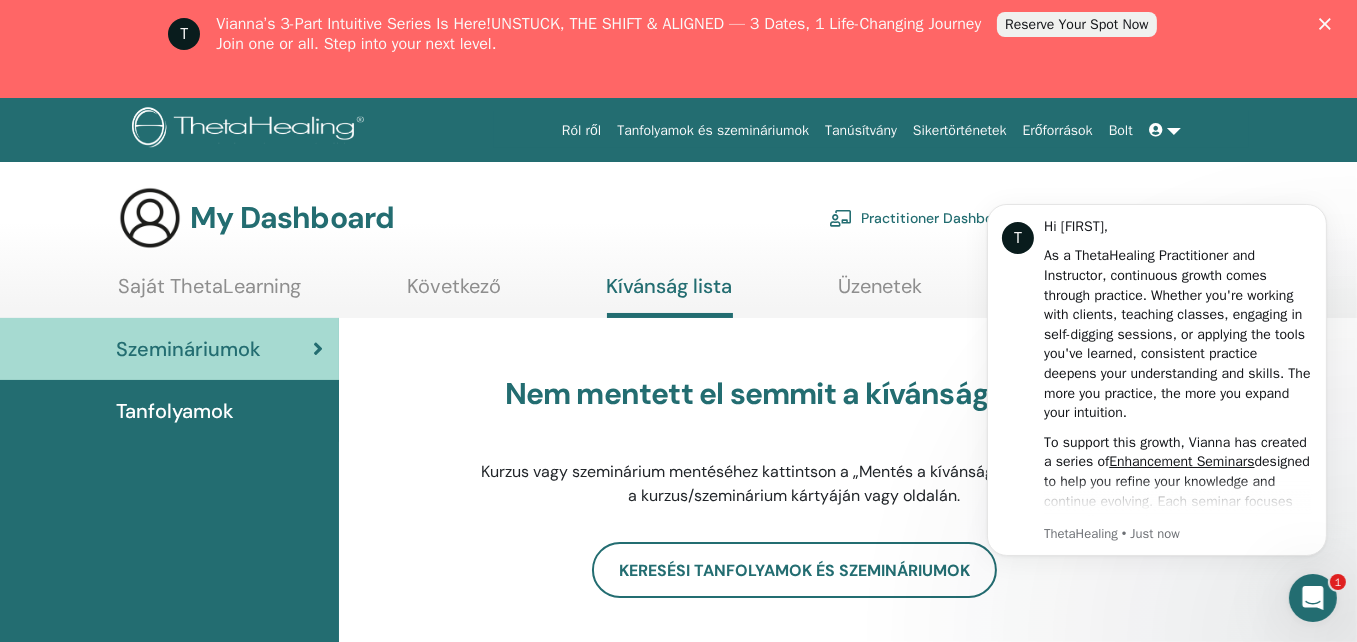 click on "Szemináriumok" at bounding box center [169, 349] 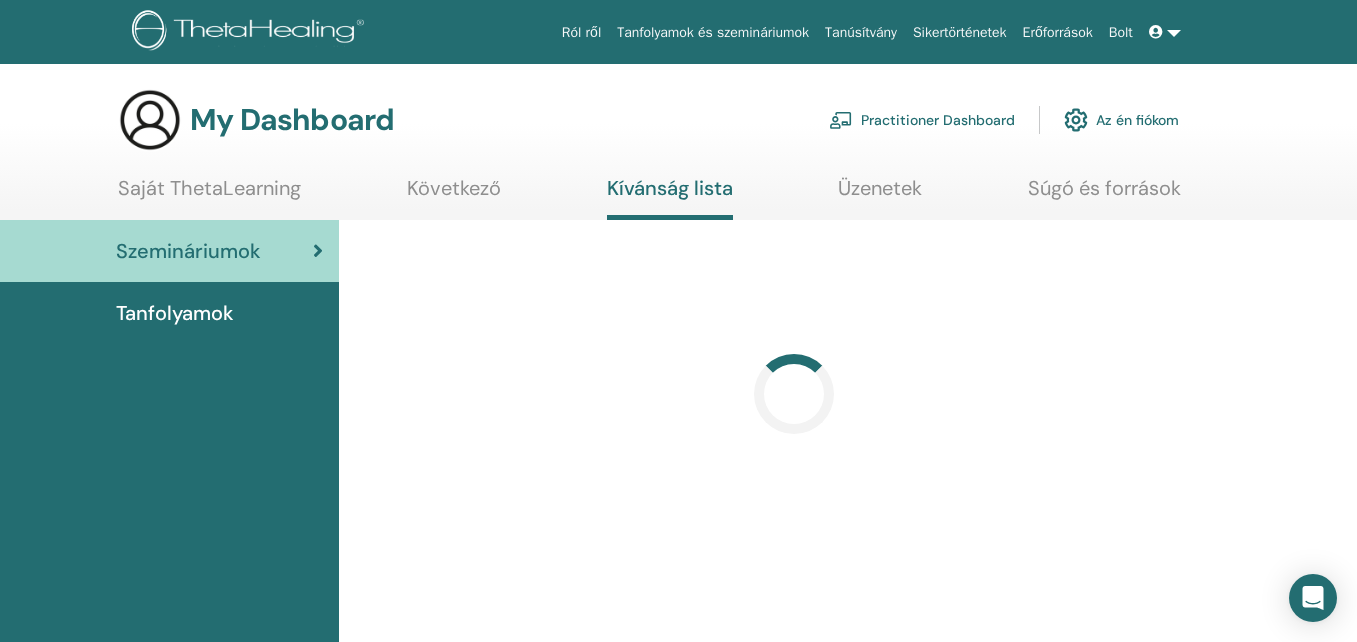 scroll, scrollTop: 0, scrollLeft: 0, axis: both 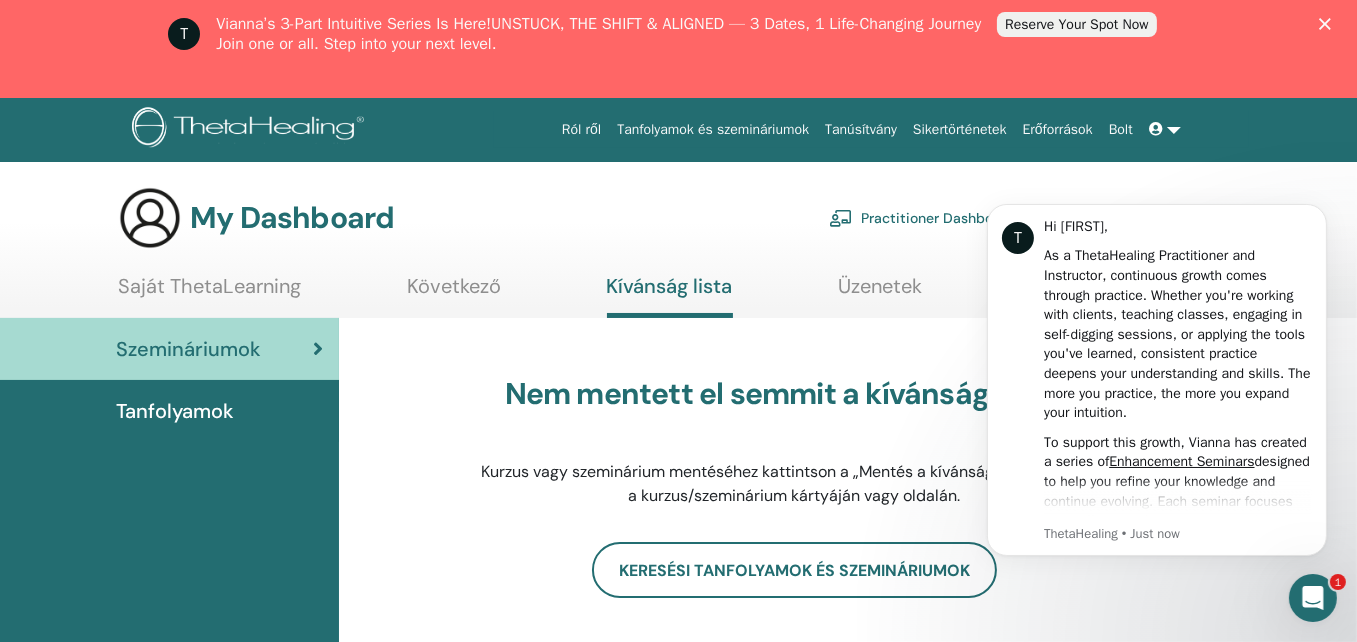 click on "Tanfolyamok" at bounding box center (175, 411) 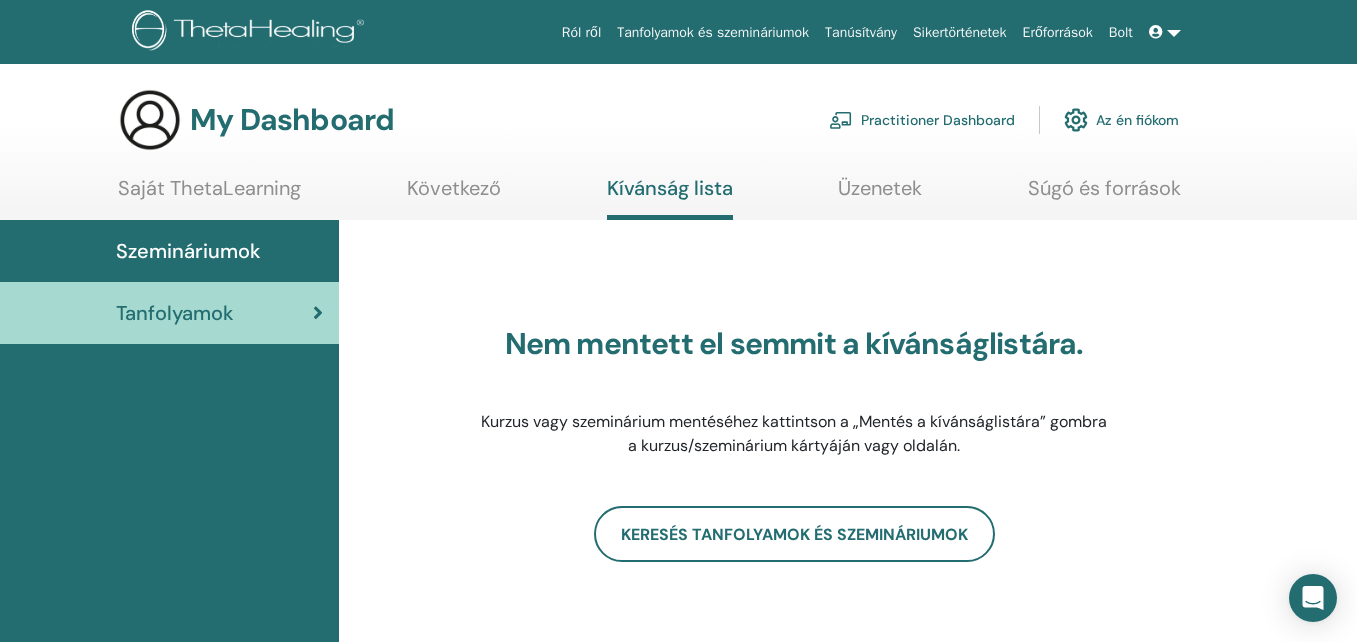 scroll, scrollTop: 0, scrollLeft: 0, axis: both 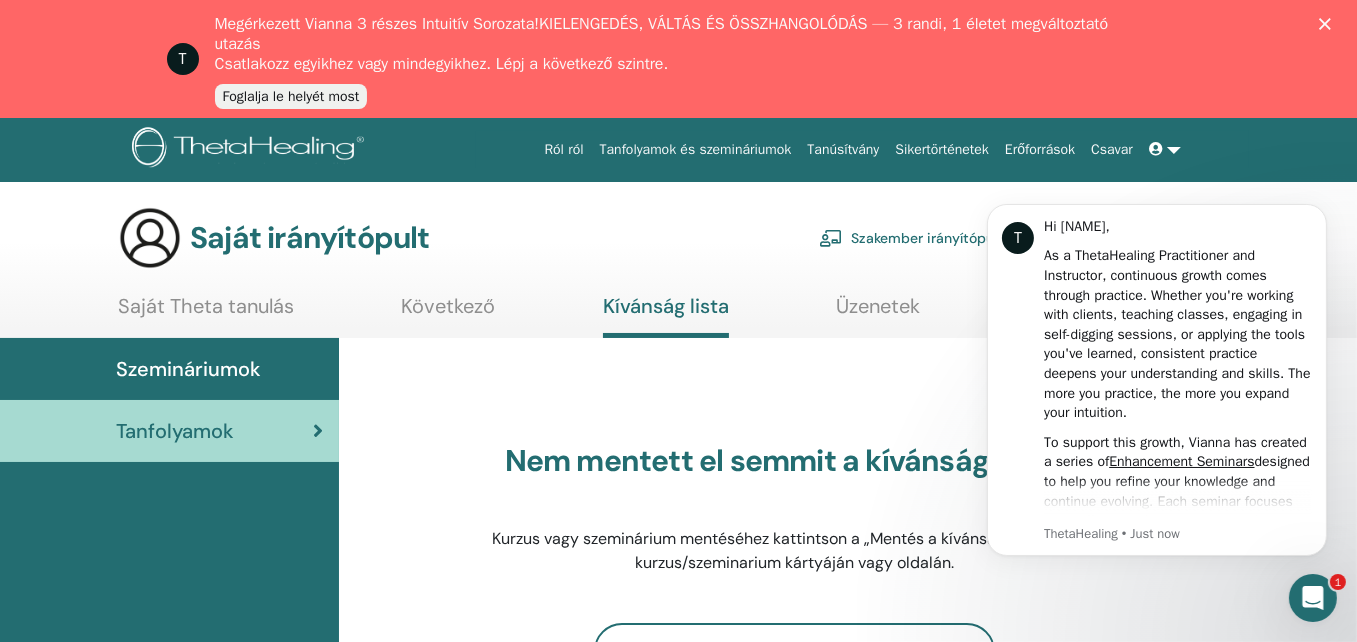 click on "Tanúsítvány" at bounding box center [843, 149] 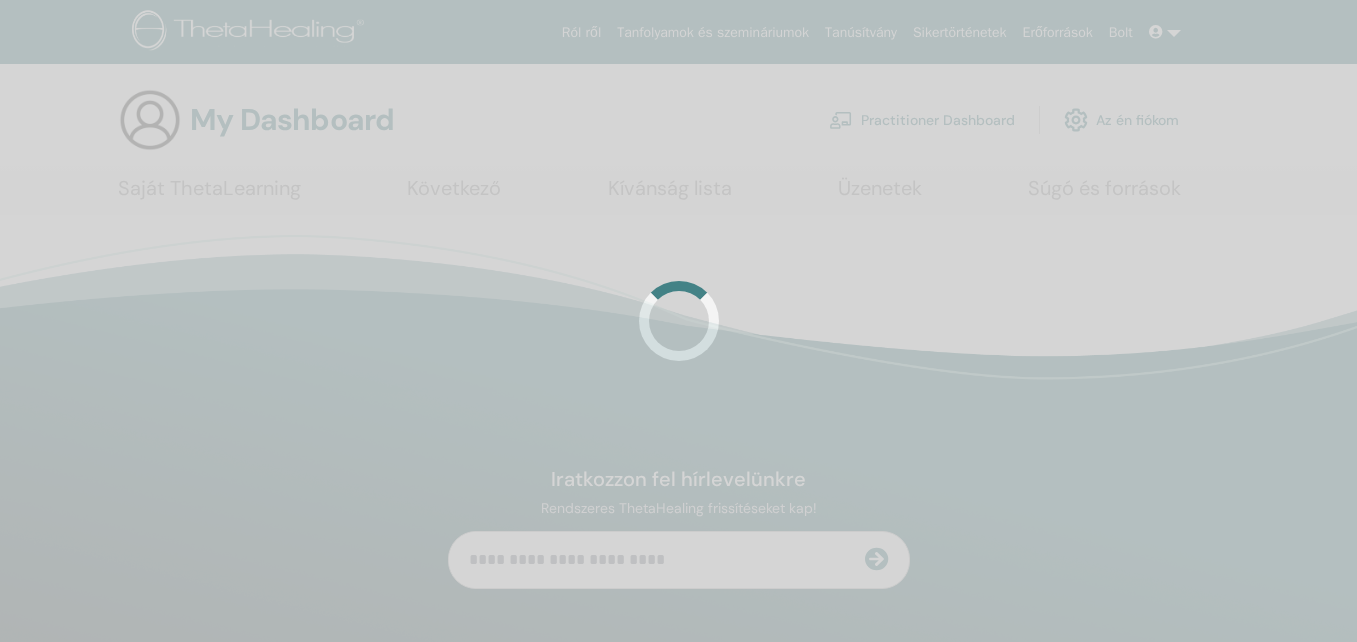 scroll, scrollTop: 0, scrollLeft: 0, axis: both 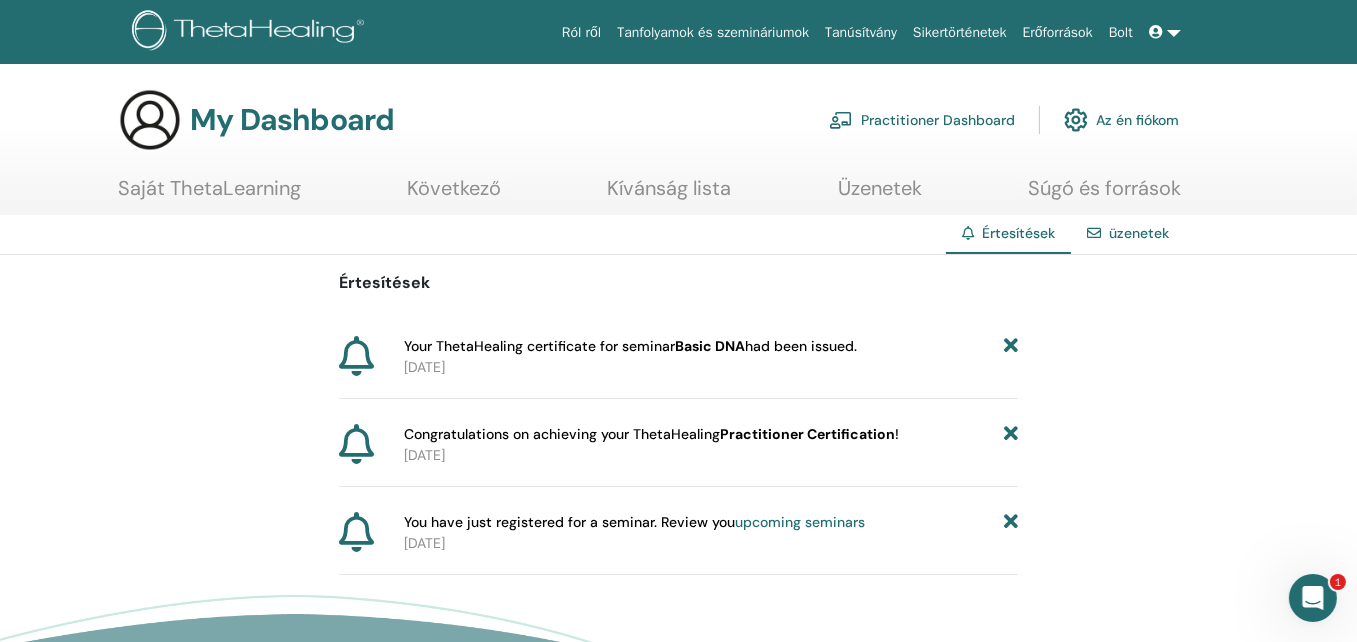 click at bounding box center (1158, 32) 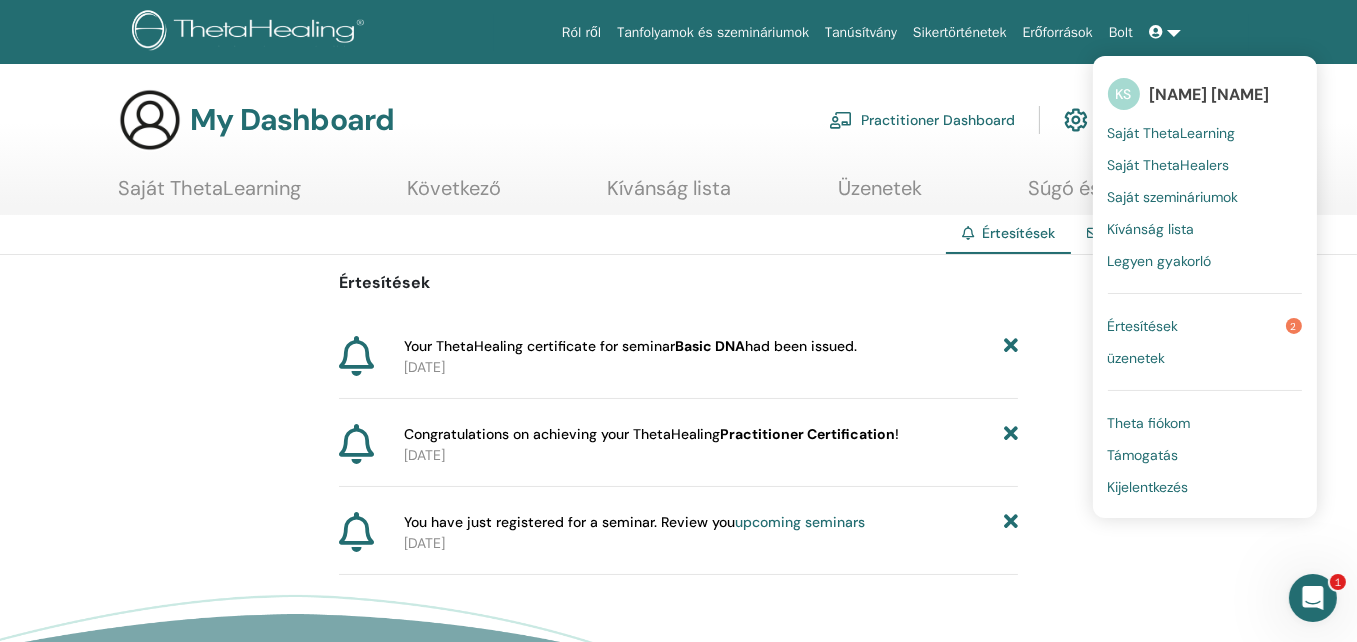 click on "Saját ThetaLearning" at bounding box center [1172, 133] 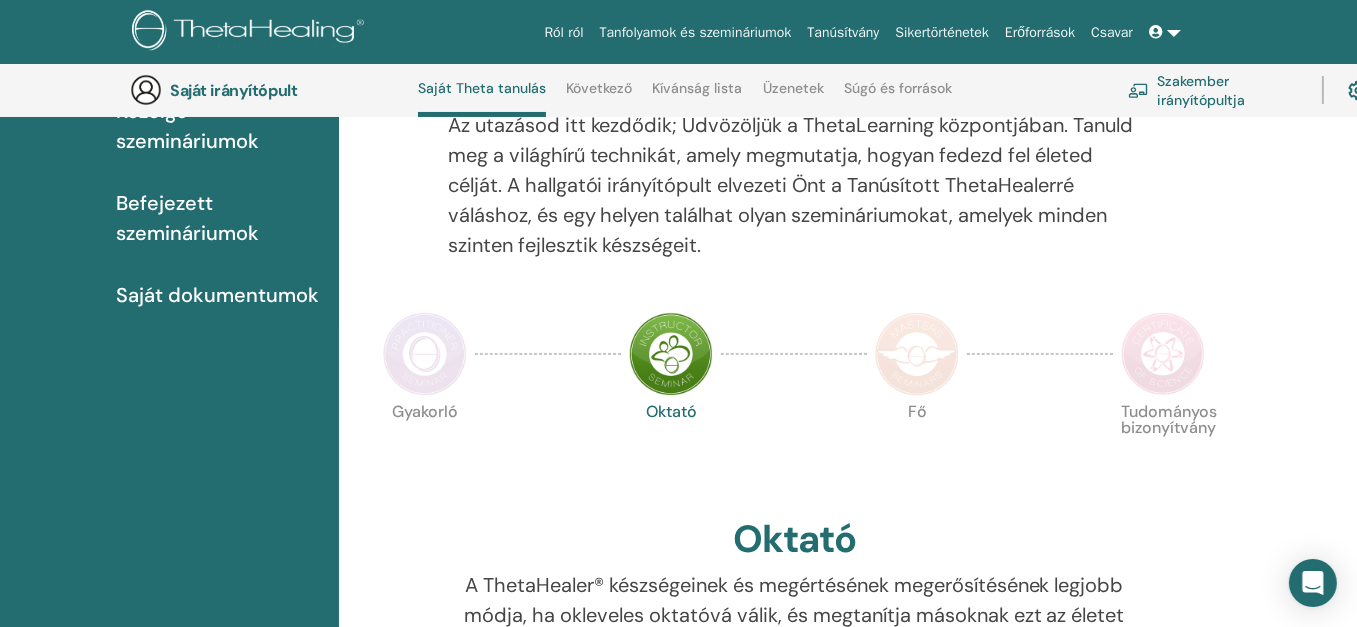 scroll, scrollTop: 257, scrollLeft: 0, axis: vertical 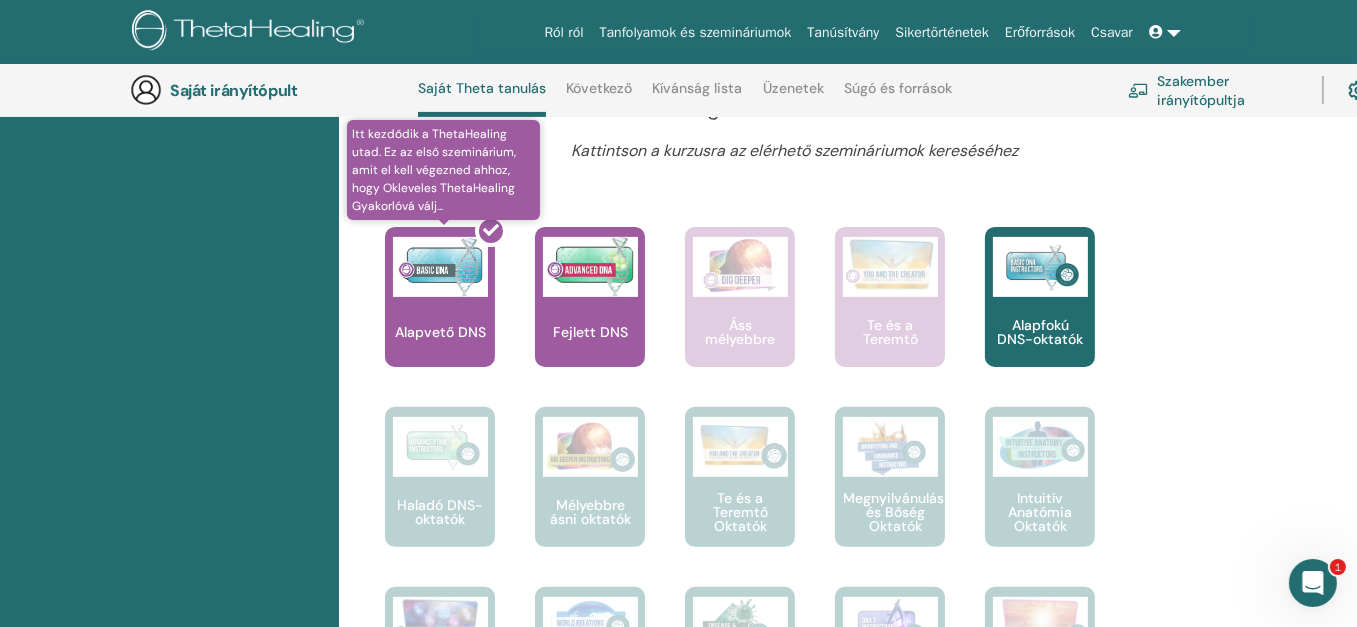 click at bounding box center [452, 305] 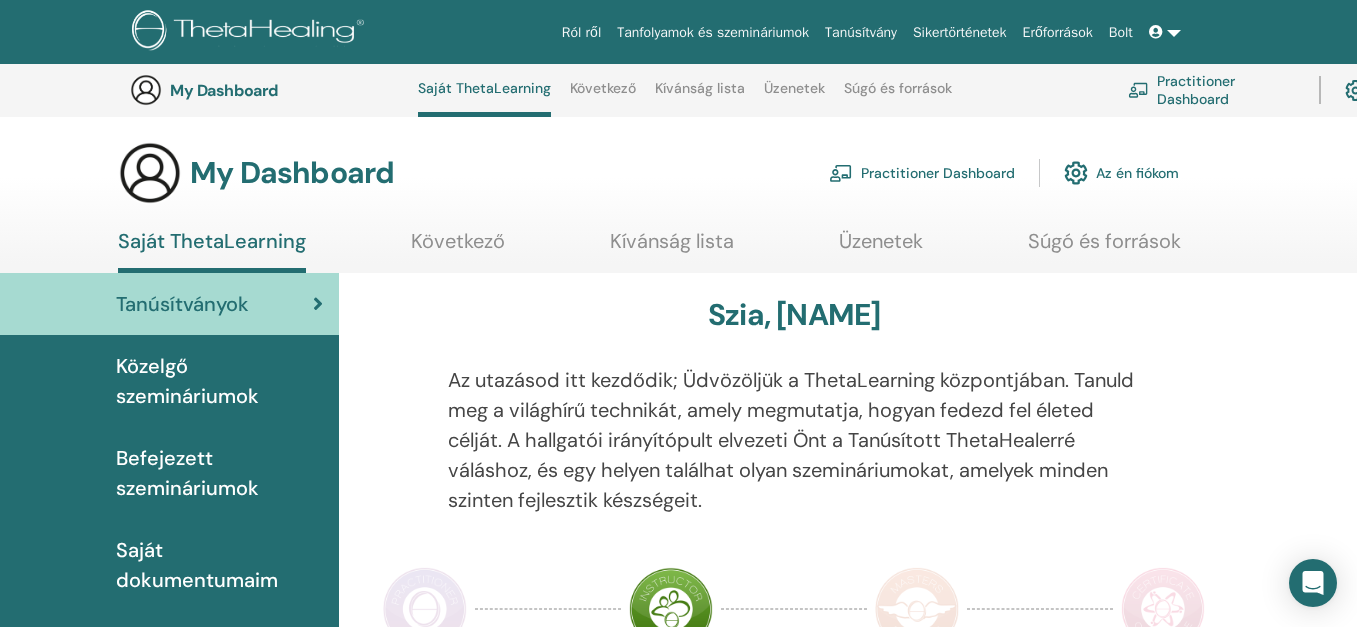 scroll, scrollTop: 792, scrollLeft: 0, axis: vertical 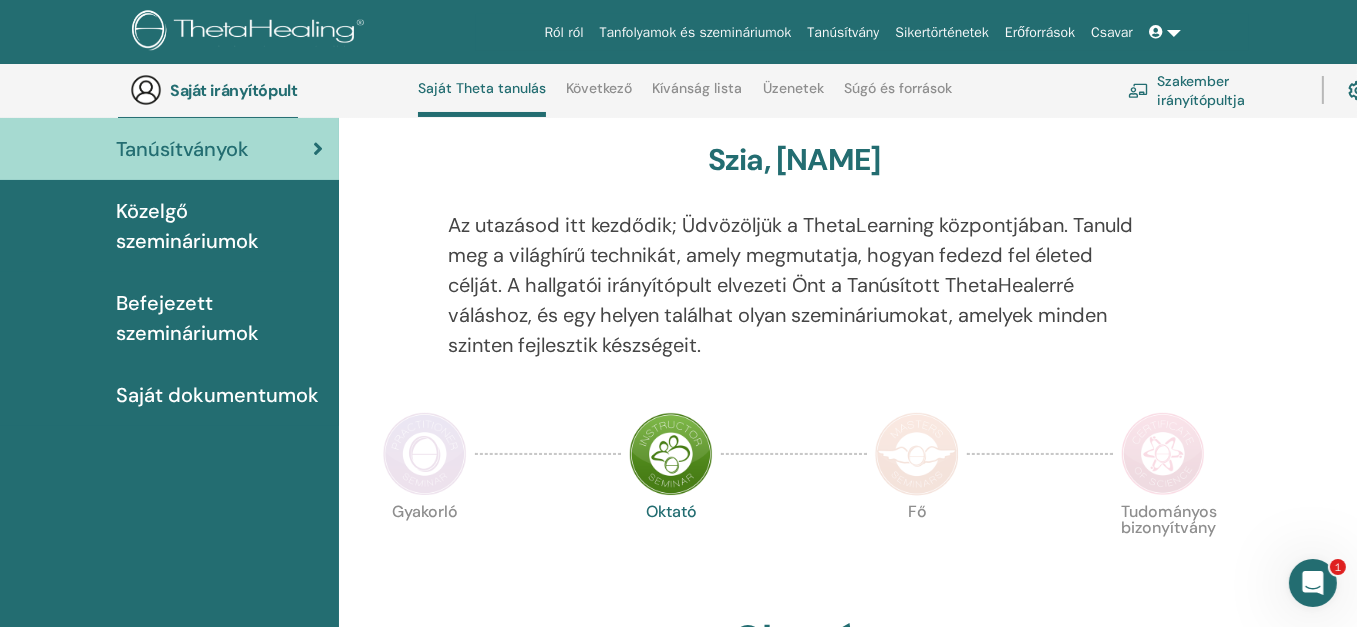 click on "Befejezett szemináriumok" at bounding box center (187, 318) 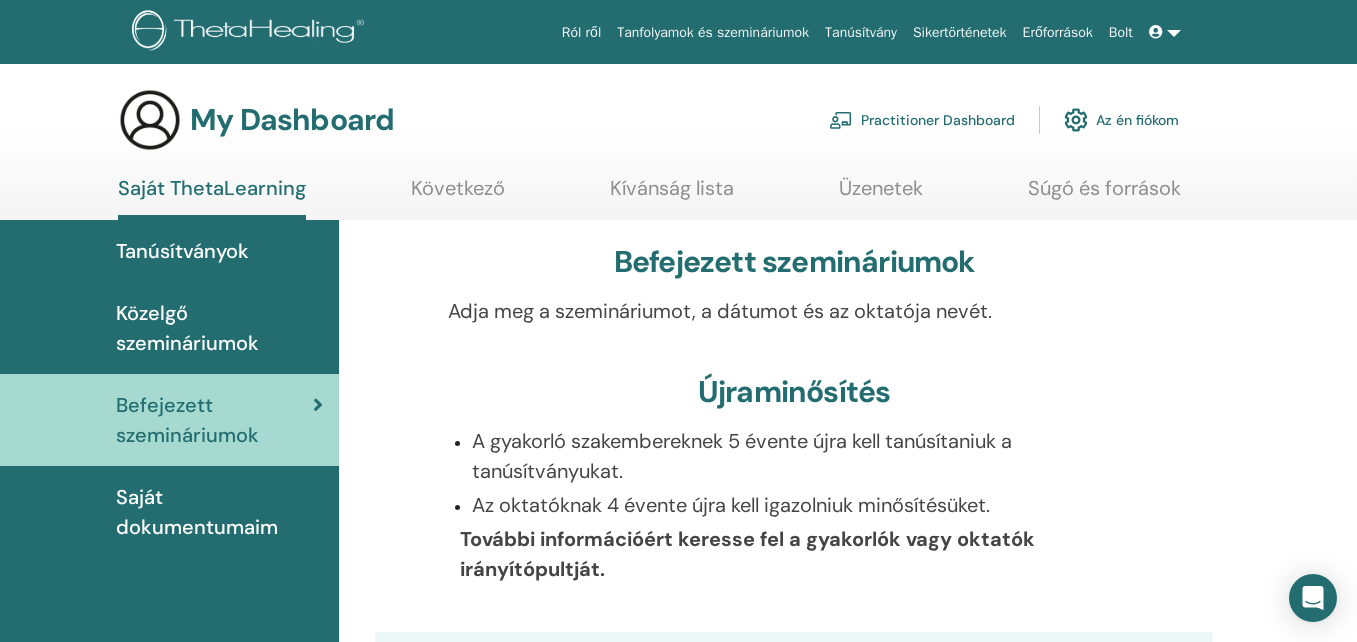 scroll, scrollTop: 0, scrollLeft: 0, axis: both 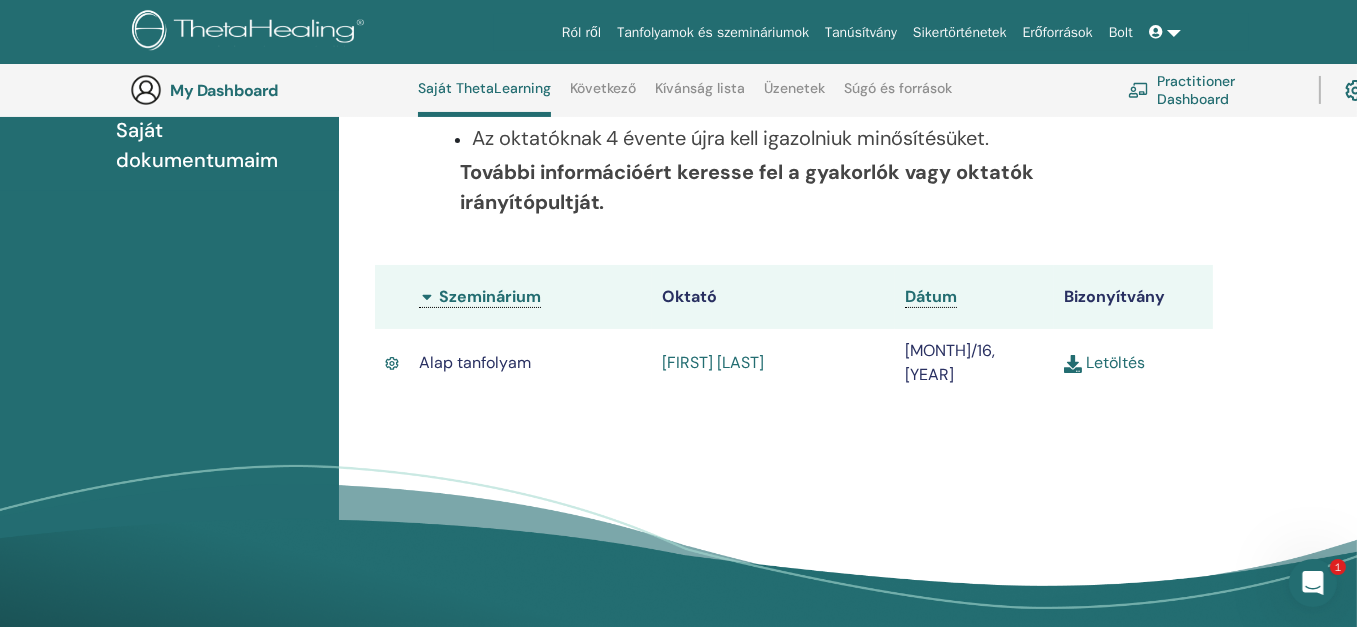 click on "Letöltés" at bounding box center [1104, 362] 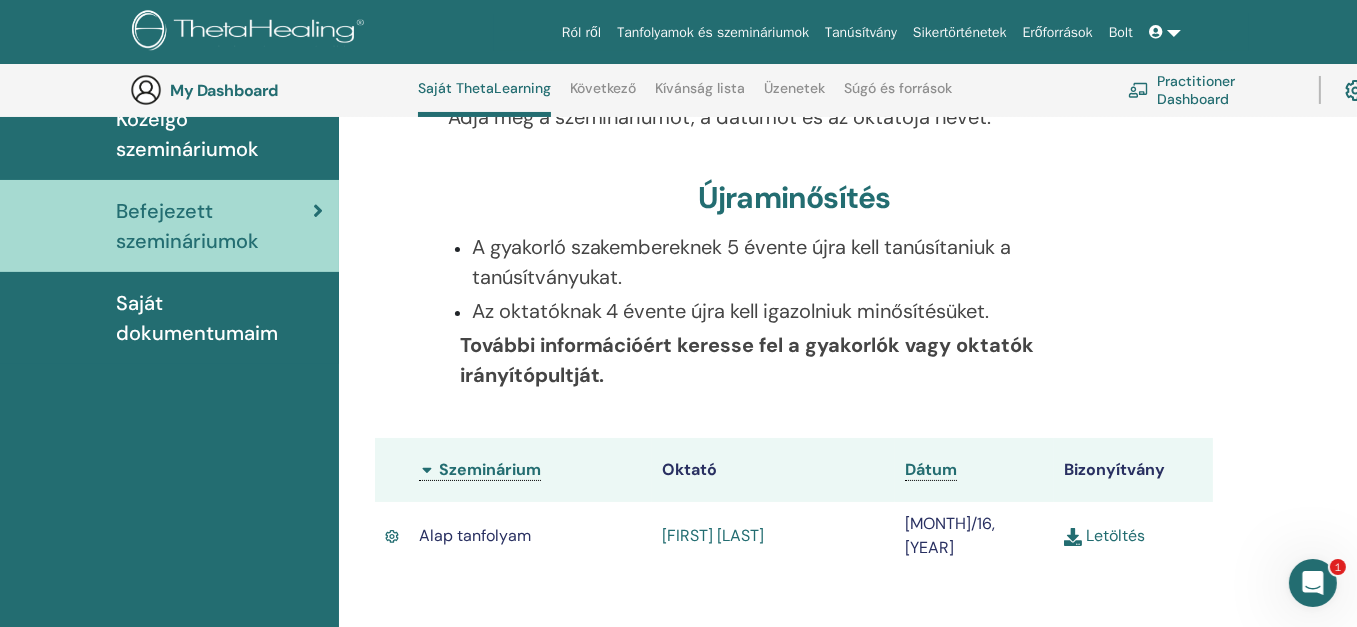 scroll, scrollTop: 245, scrollLeft: 0, axis: vertical 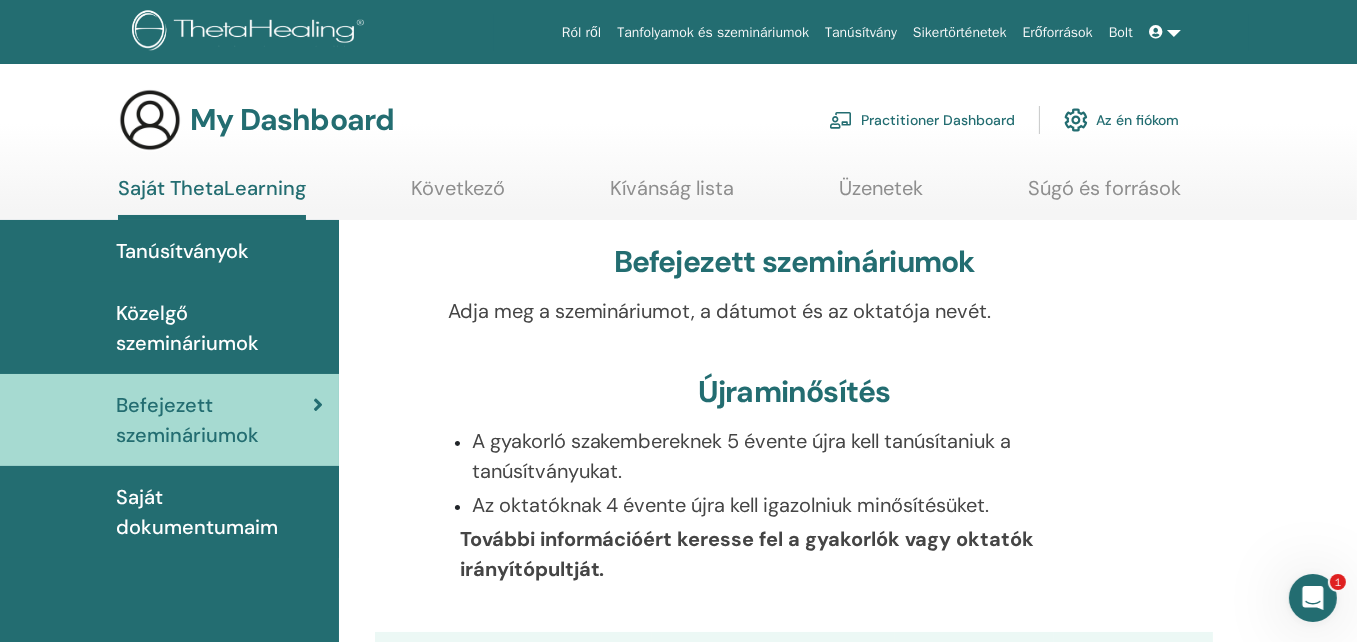 click on "Saját dokumentumaim" at bounding box center (219, 512) 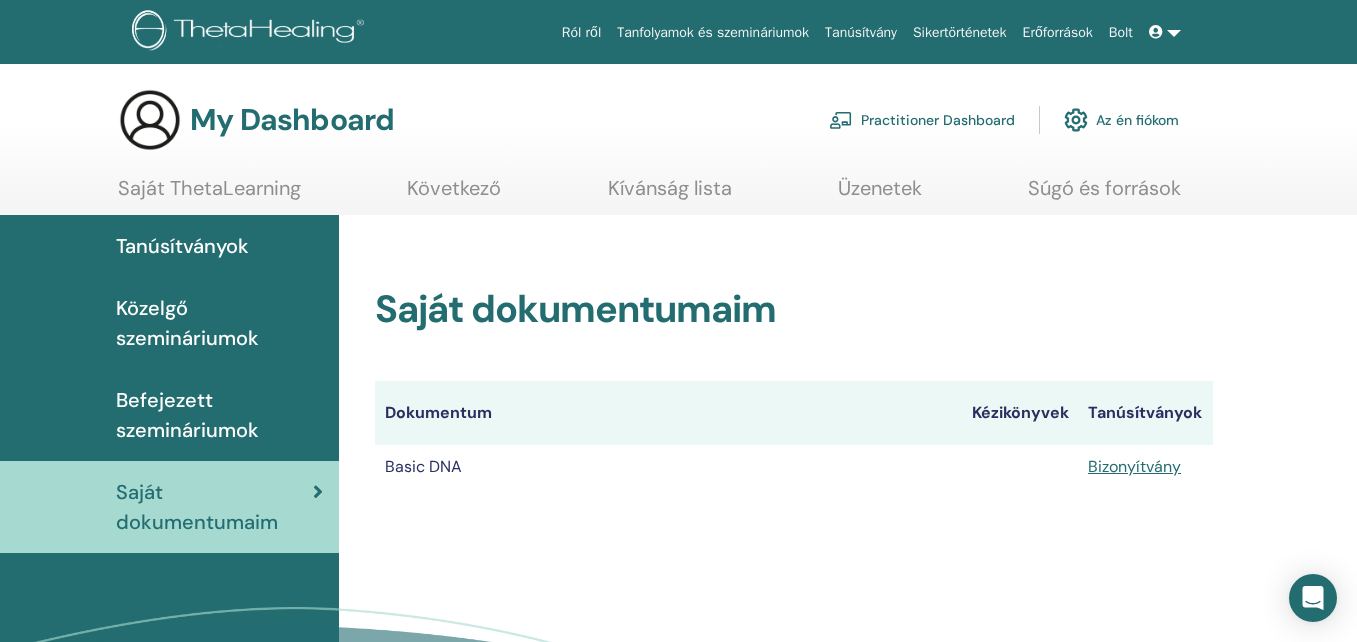 scroll, scrollTop: 0, scrollLeft: 0, axis: both 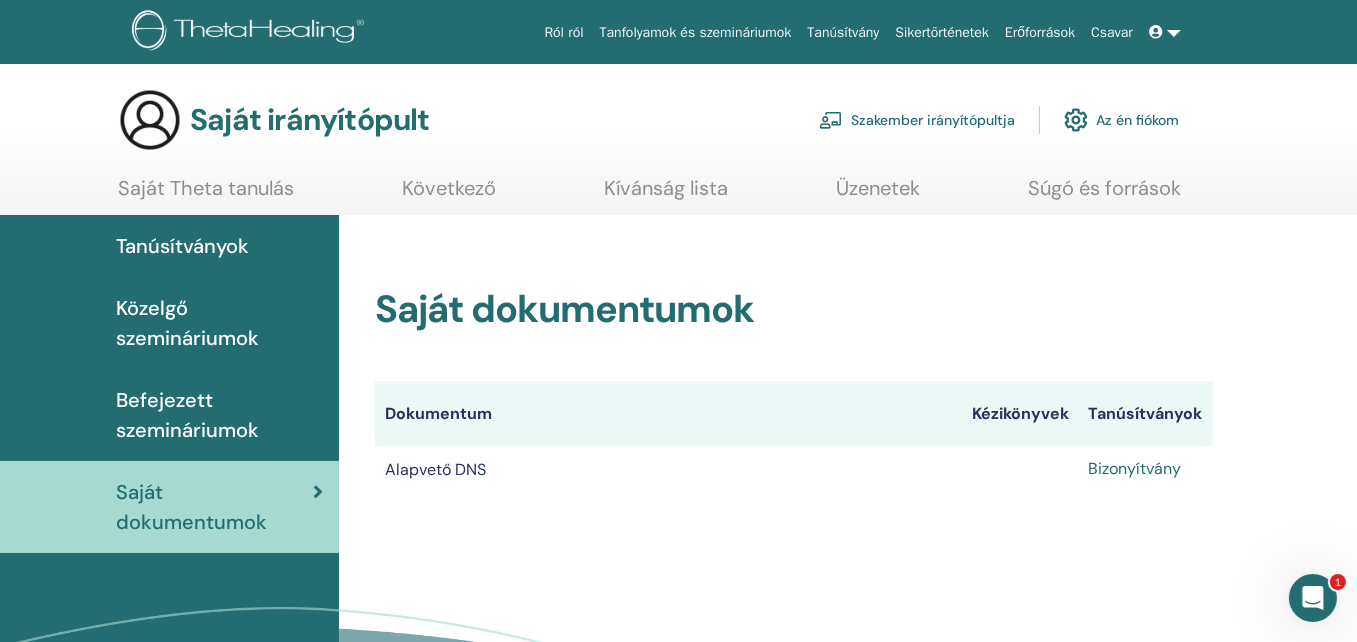 click on "Bizonyítvány" at bounding box center (1134, 468) 